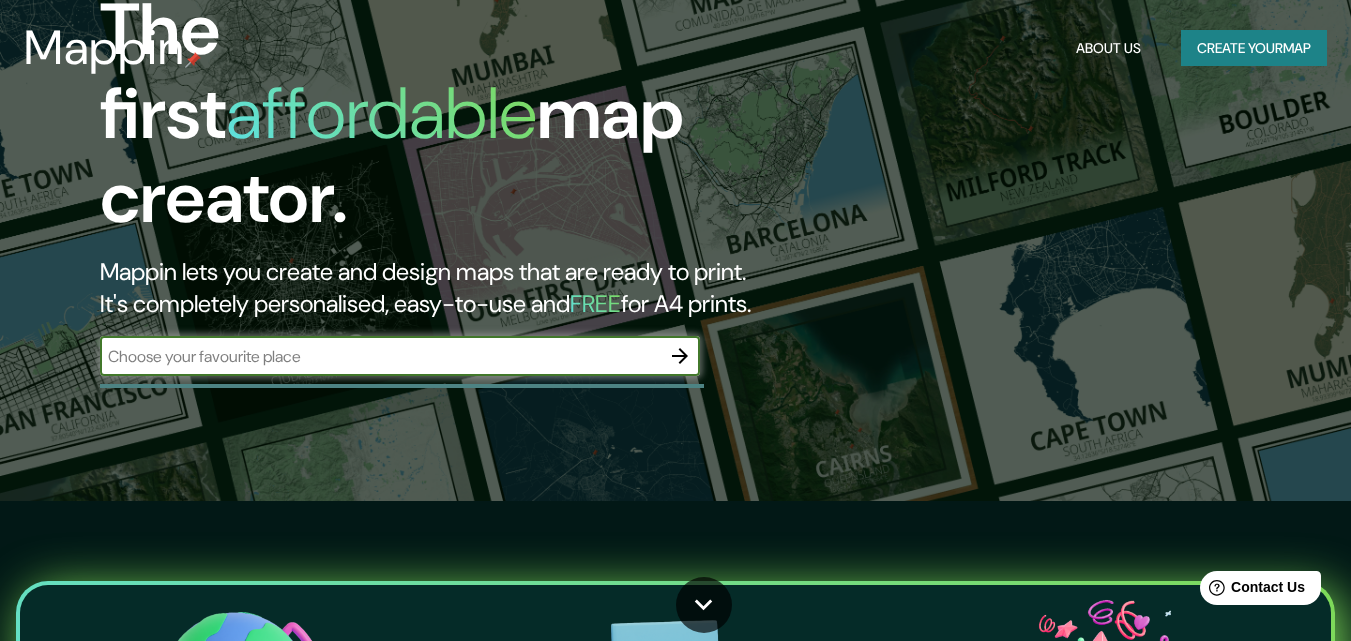 scroll, scrollTop: 200, scrollLeft: 0, axis: vertical 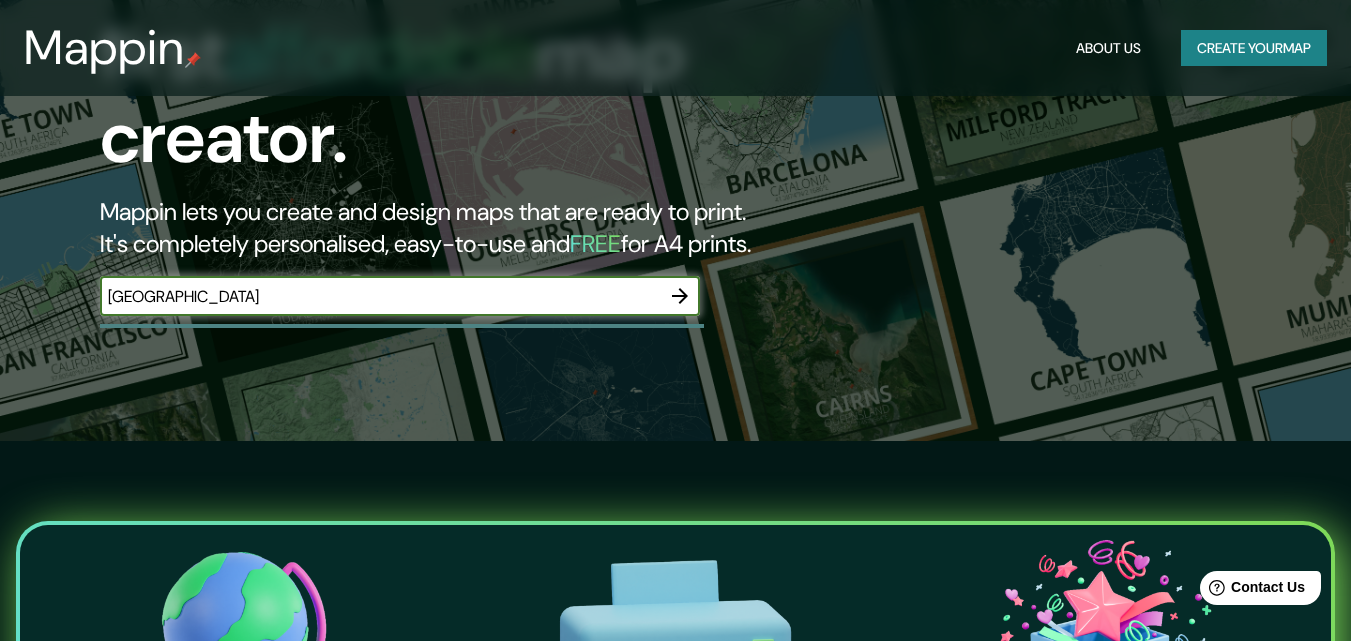 type on "[GEOGRAPHIC_DATA]" 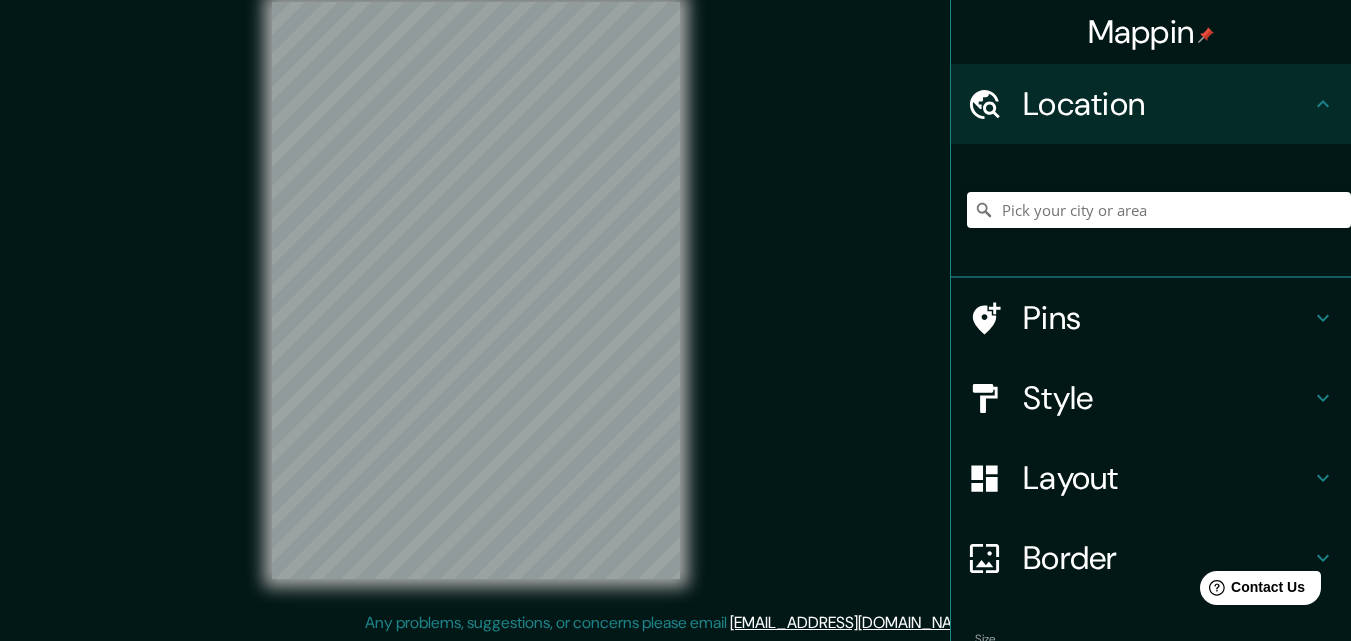 scroll, scrollTop: 0, scrollLeft: 0, axis: both 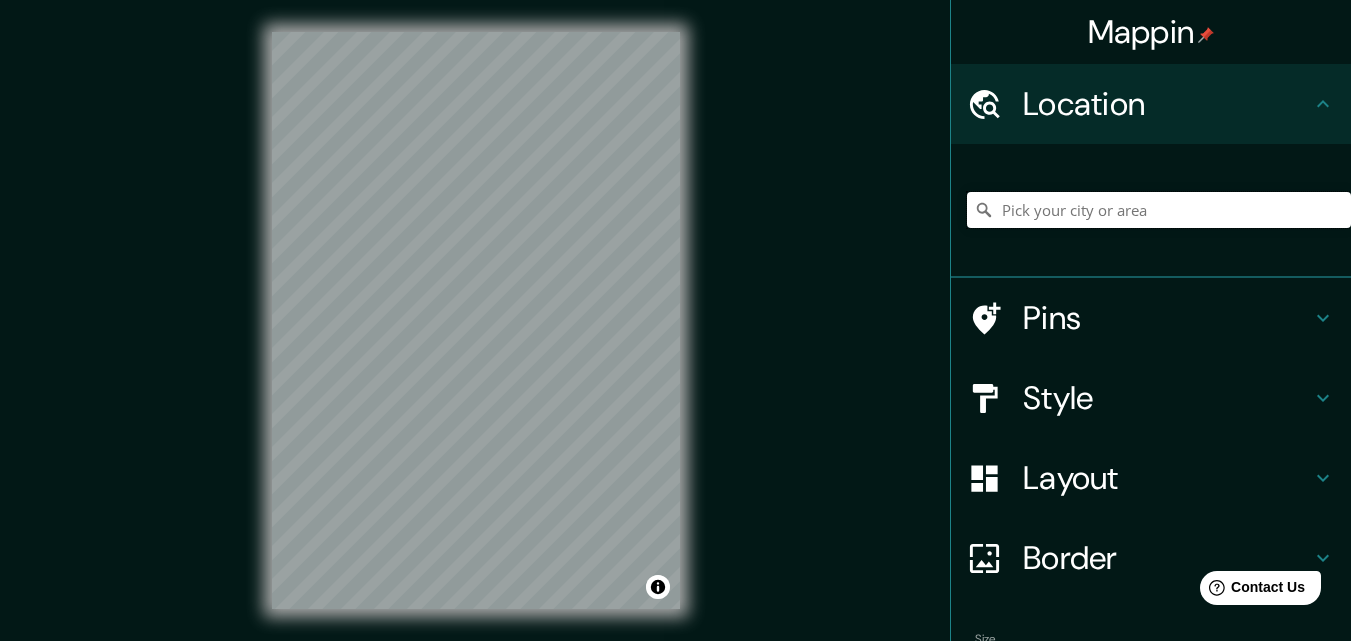 click at bounding box center [1159, 210] 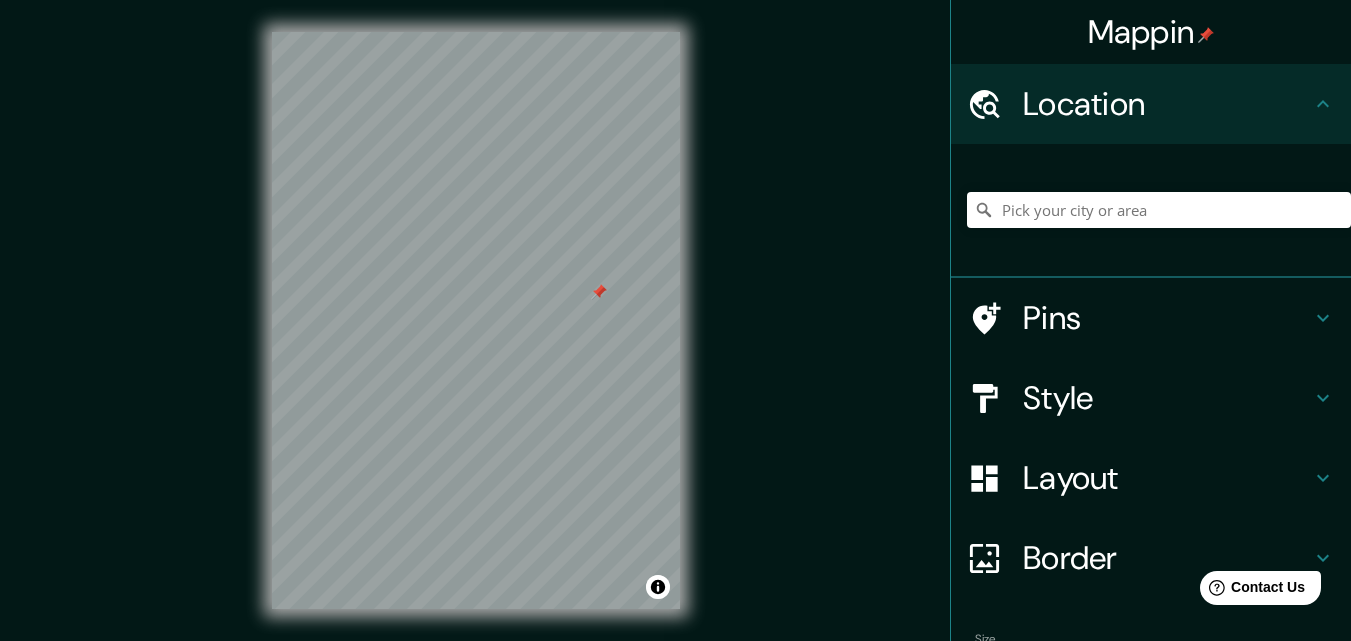 click at bounding box center (599, 292) 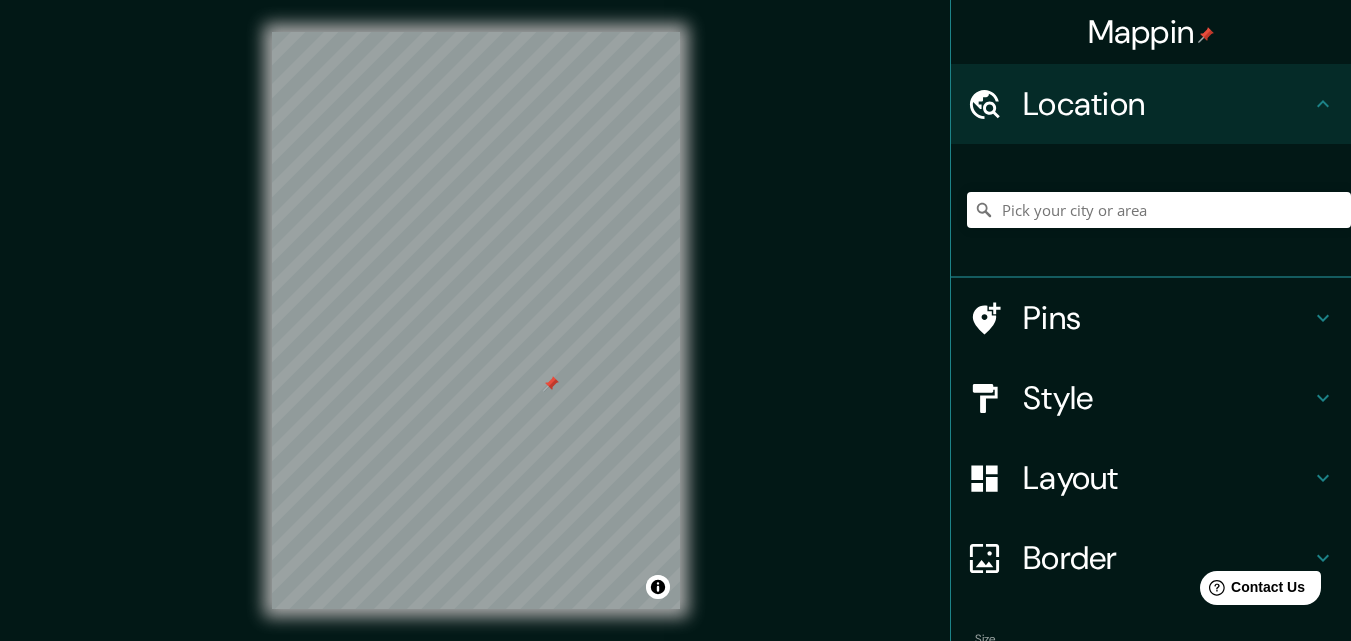 click on "Style" at bounding box center [1167, 398] 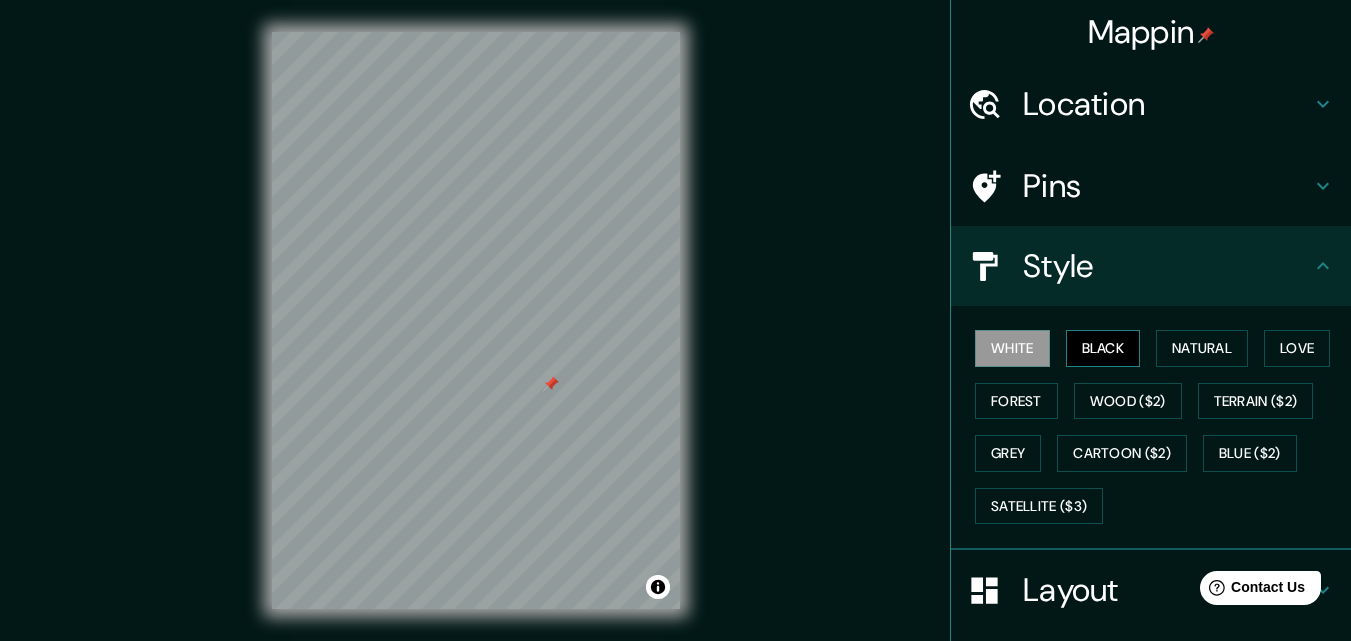 click on "Black" at bounding box center (1103, 348) 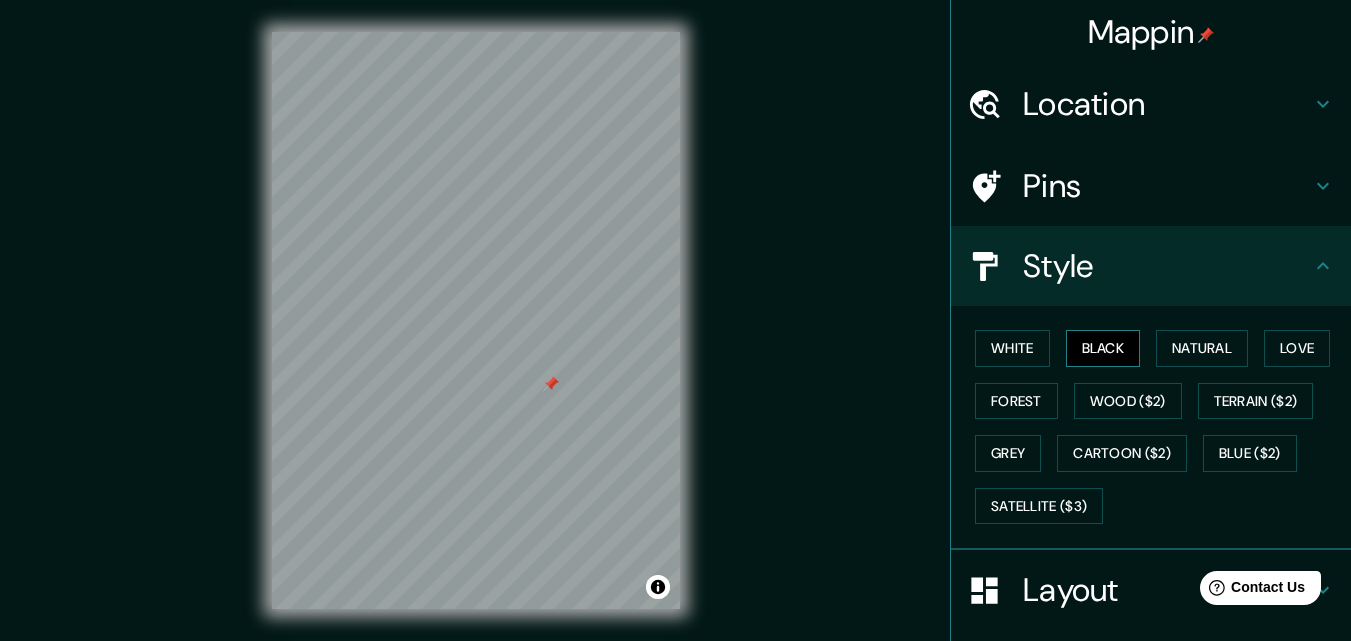 click on "Natural" at bounding box center (1202, 348) 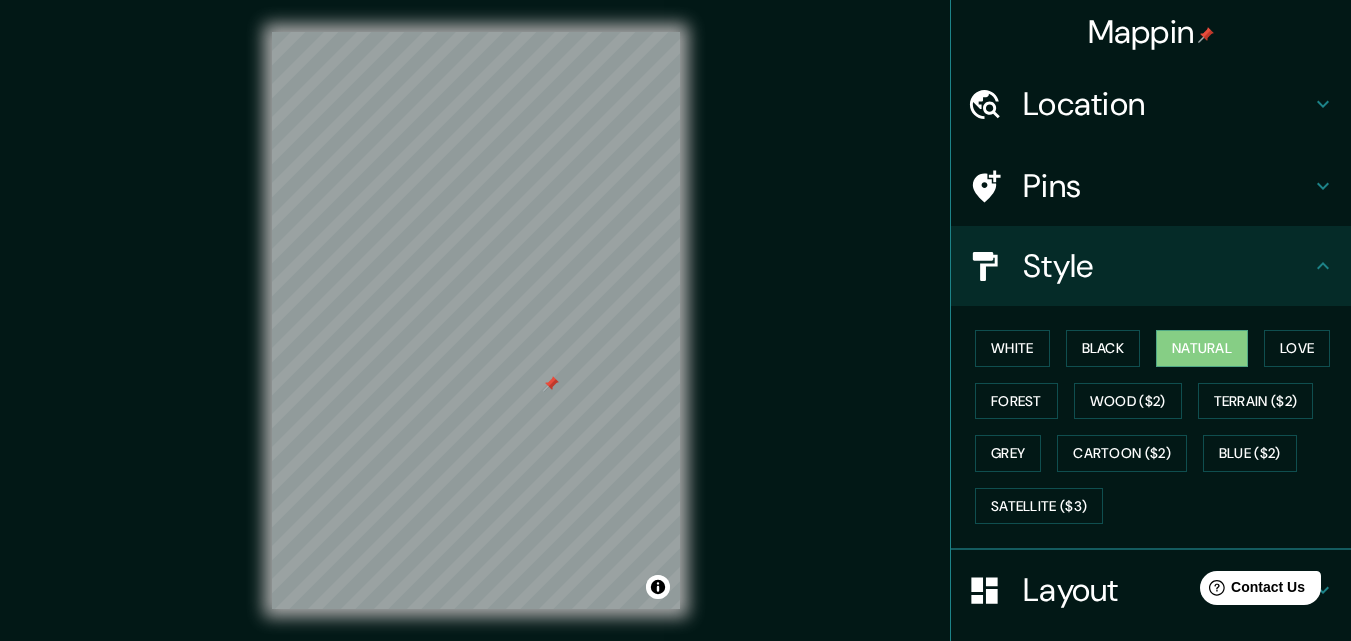 click at bounding box center (551, 384) 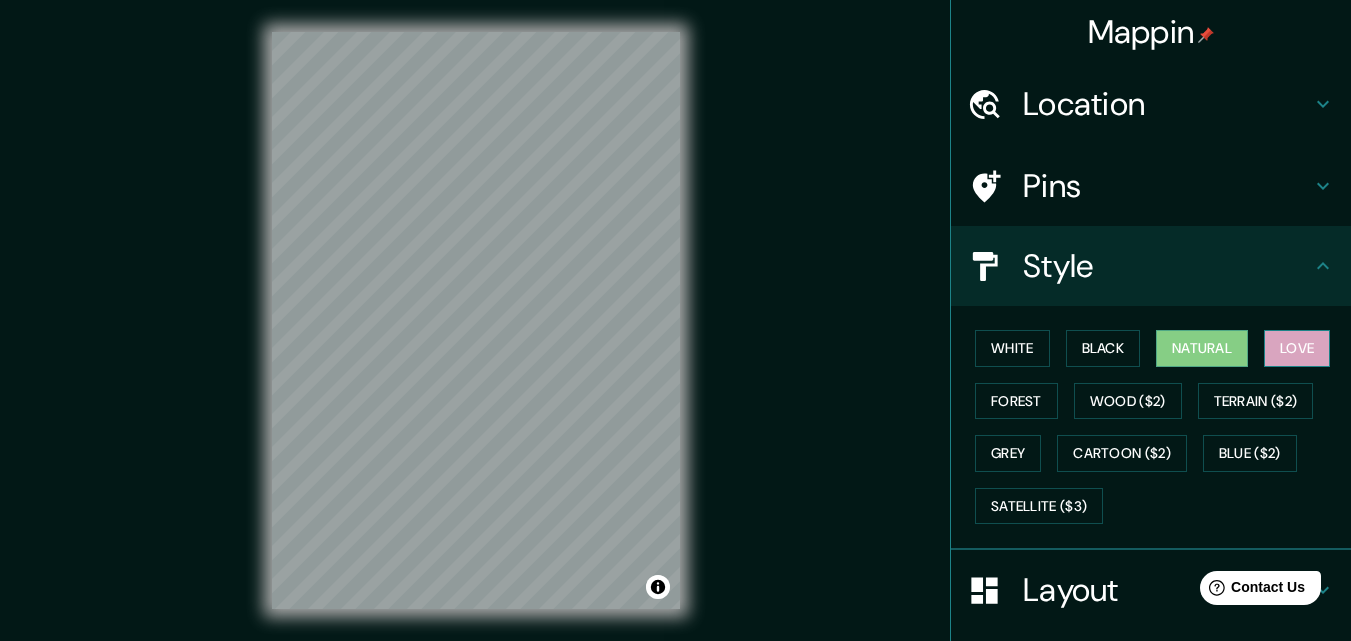 click on "Love" at bounding box center (1297, 348) 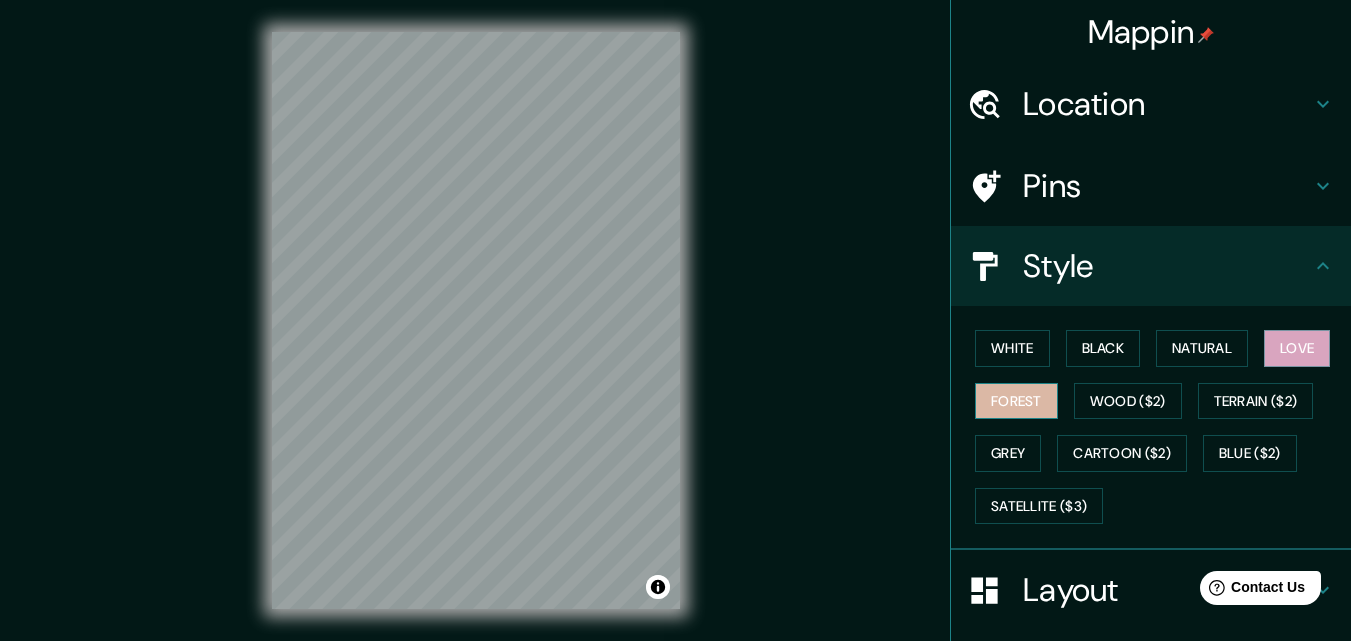 click on "Forest" at bounding box center (1016, 401) 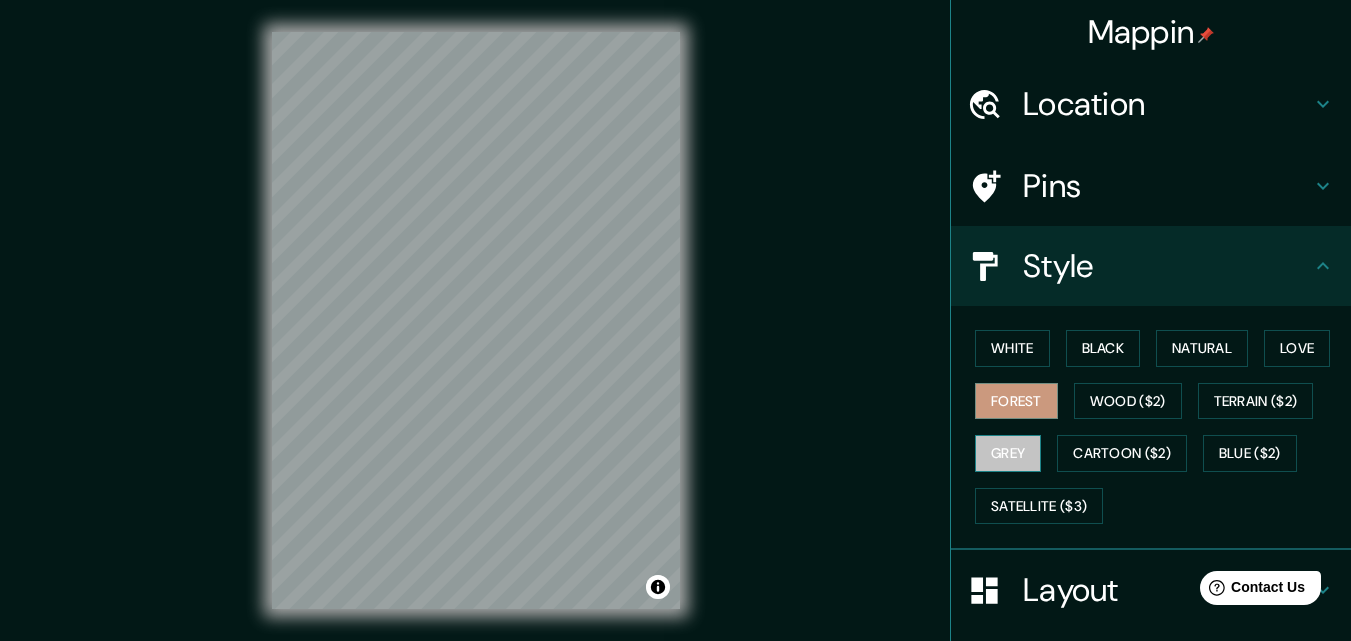 click on "Grey" at bounding box center [1008, 453] 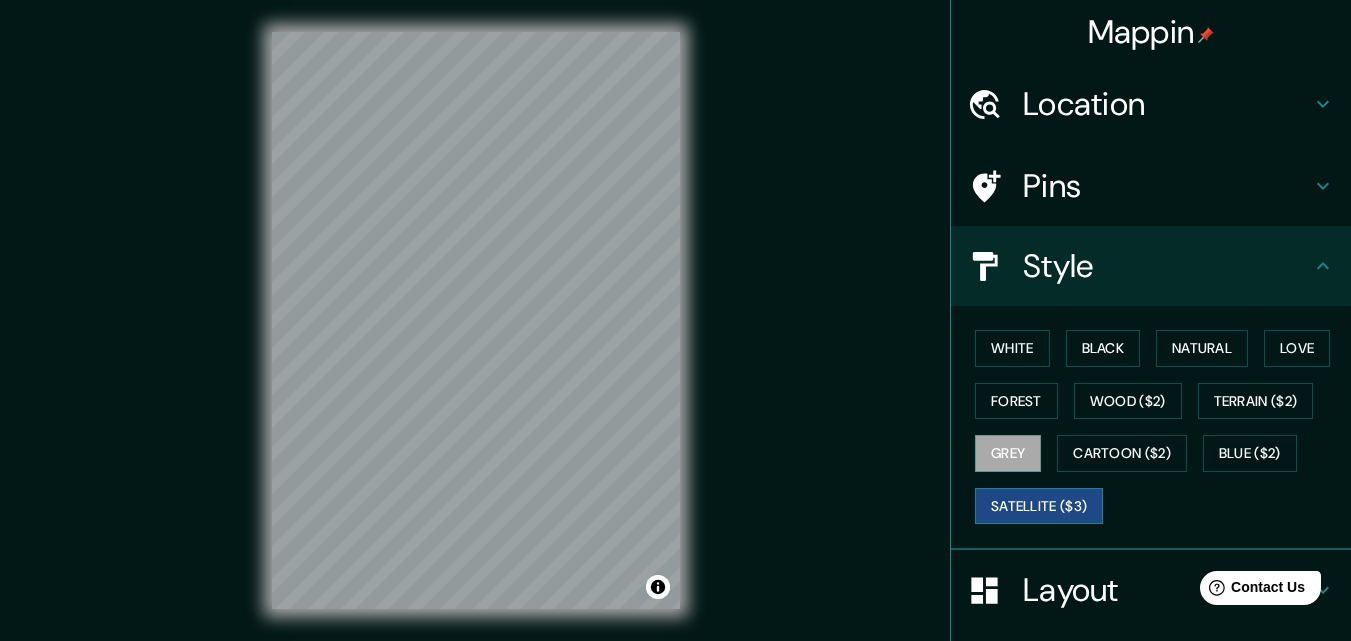 click on "Satellite ($3)" at bounding box center (1039, 506) 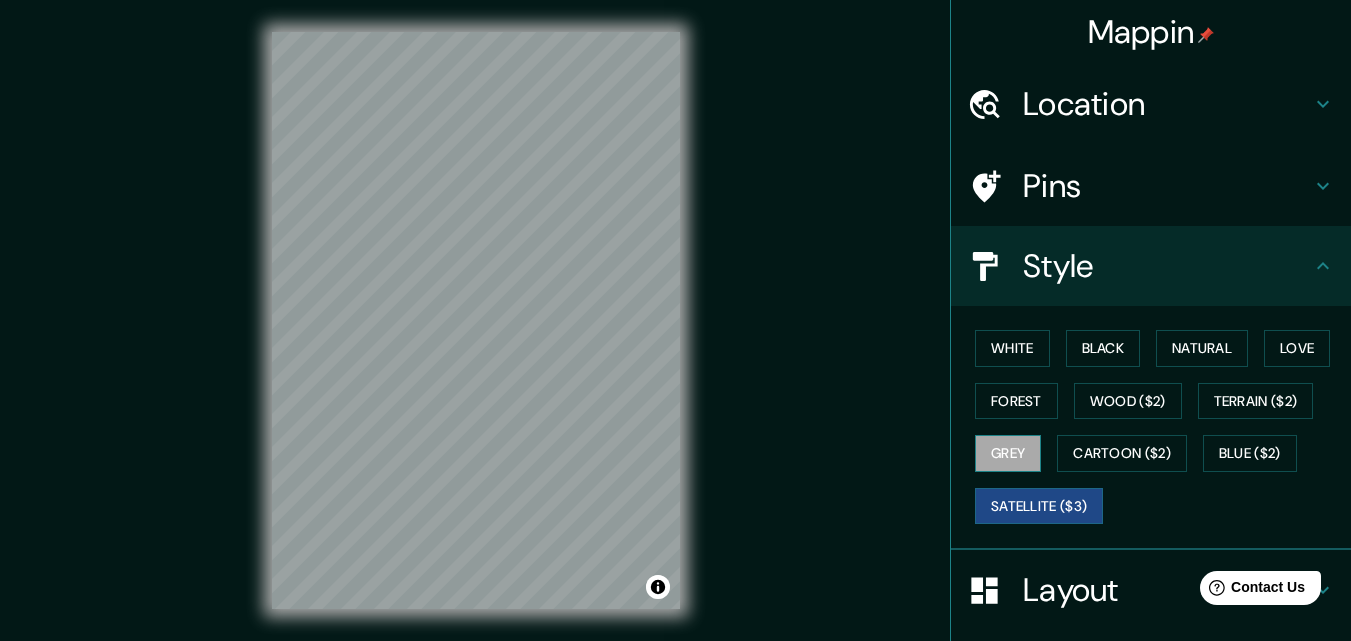 click on "Grey" at bounding box center (1008, 453) 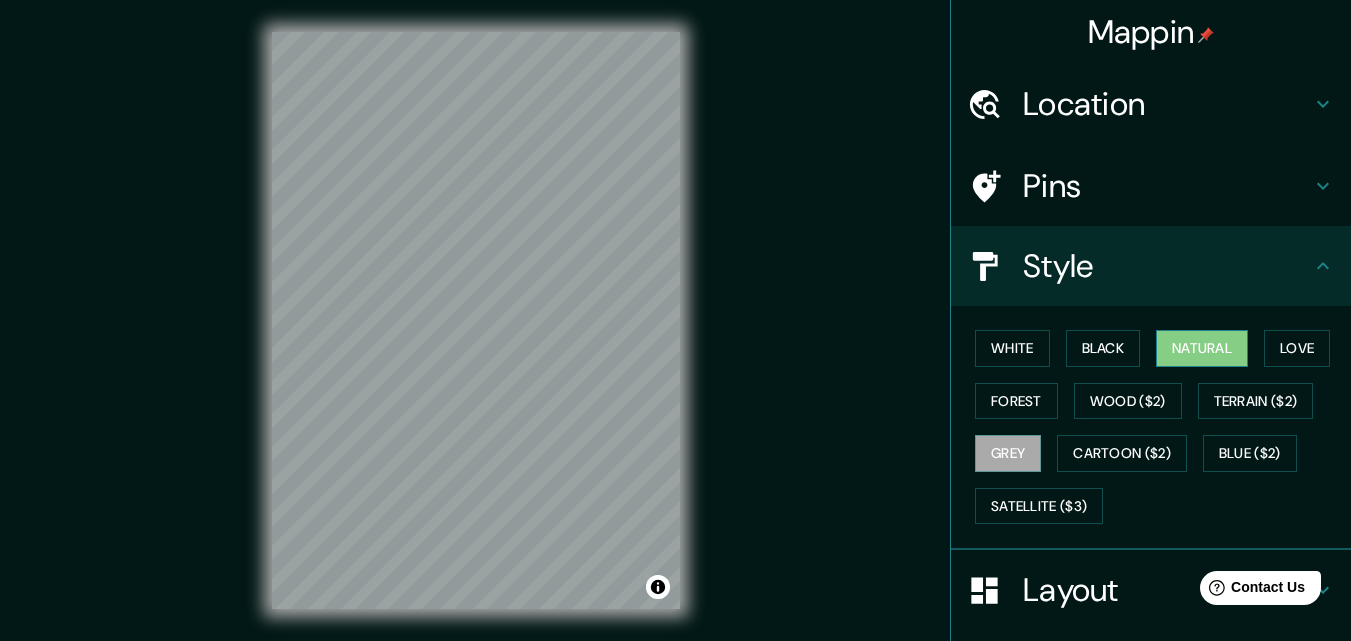 click on "Natural" at bounding box center [1202, 348] 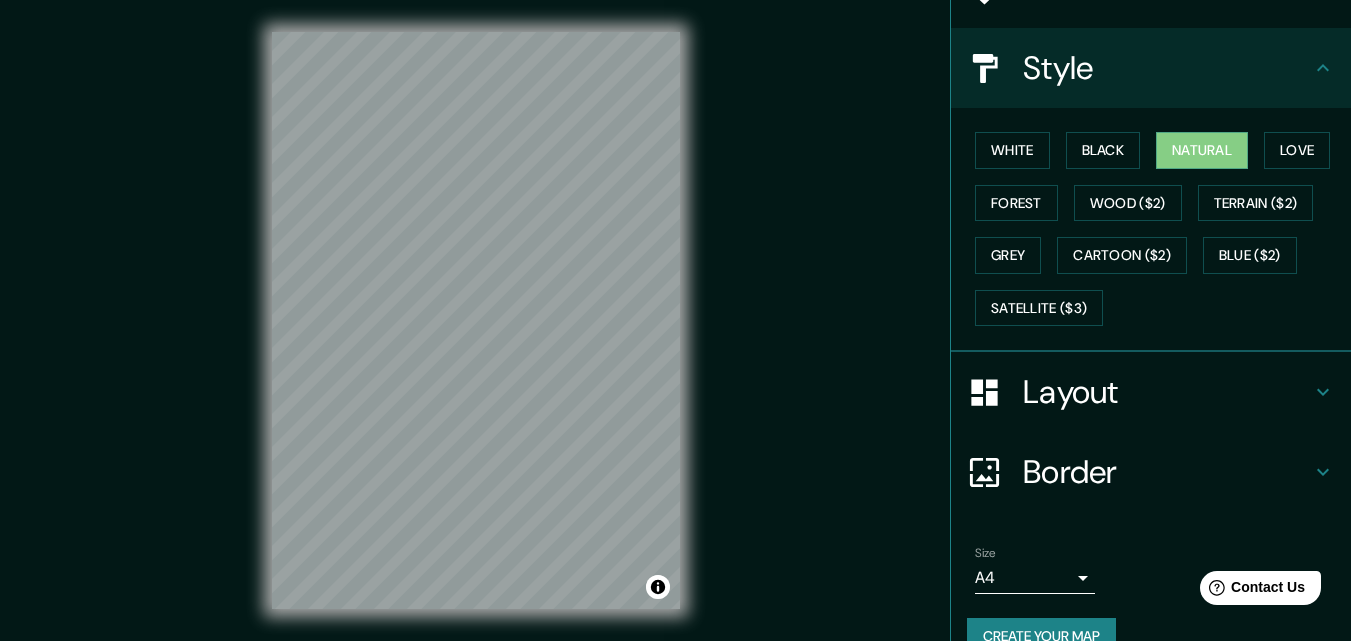 scroll, scrollTop: 0, scrollLeft: 0, axis: both 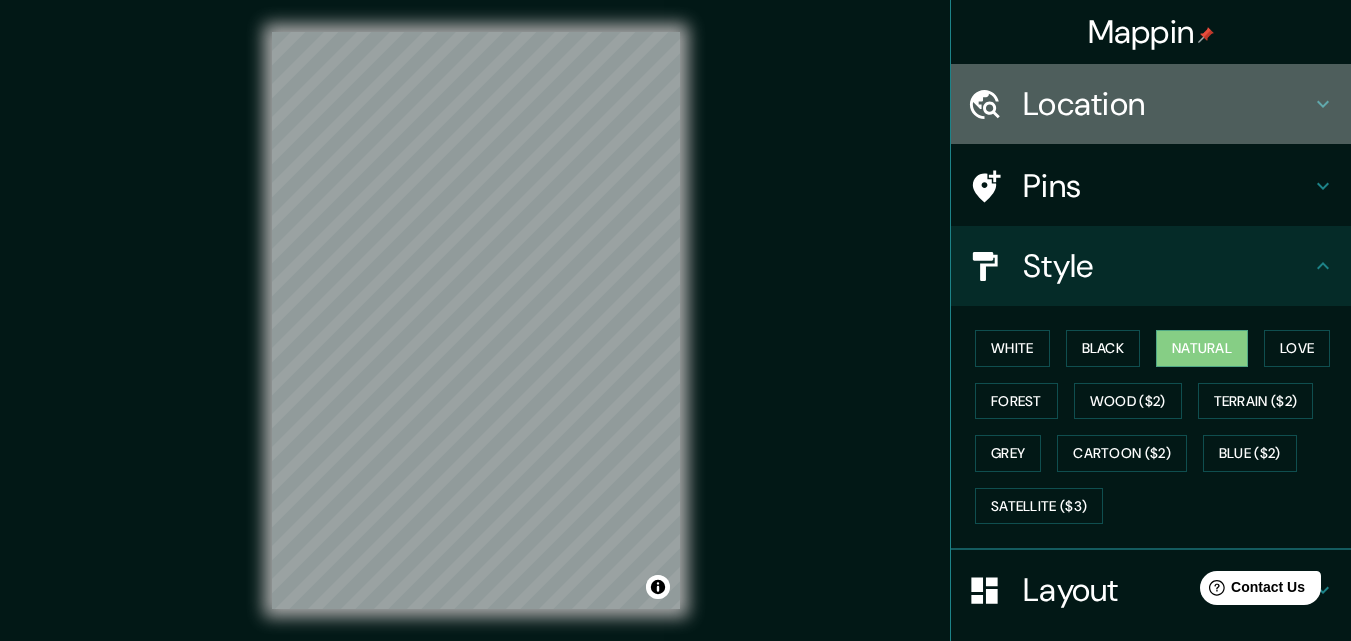 click on "Location" at bounding box center [1167, 104] 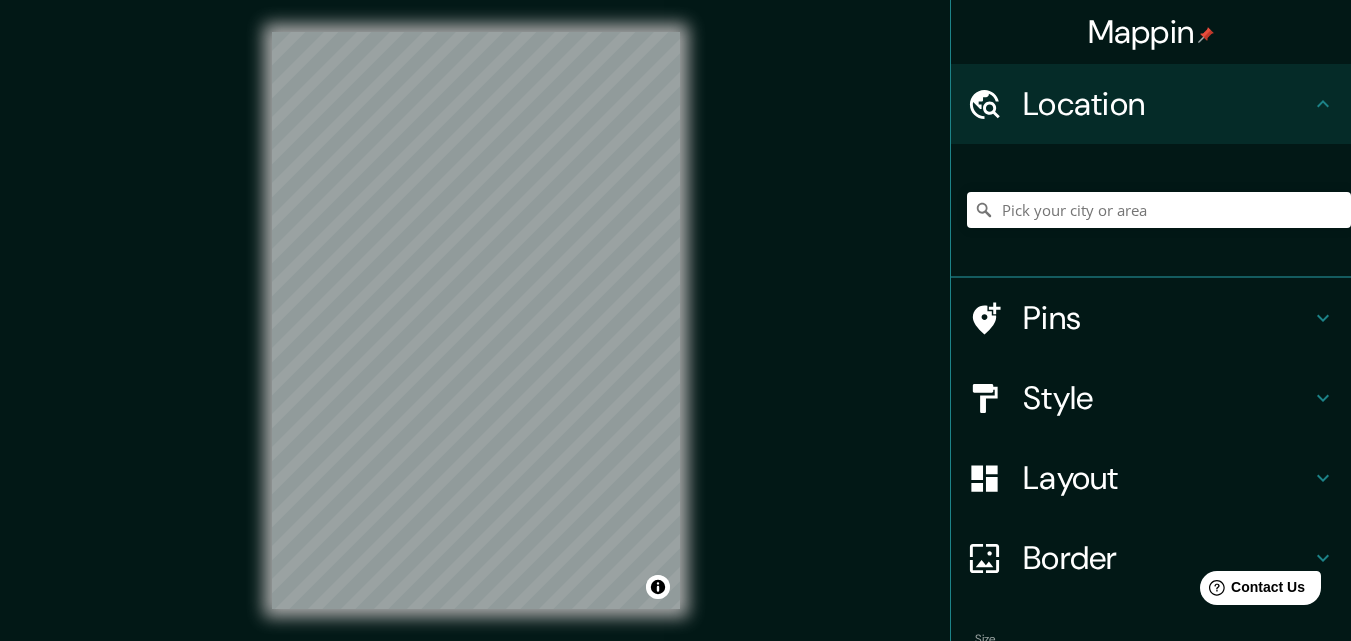 click on "Location" at bounding box center [1167, 104] 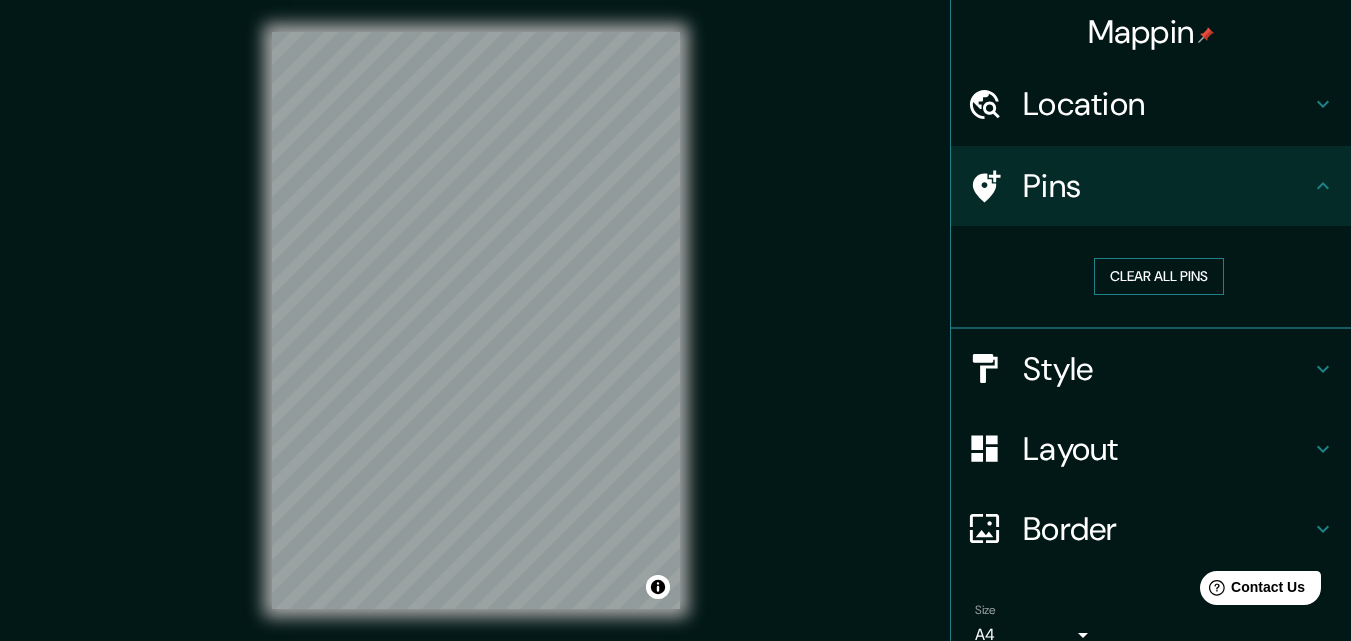 click on "Clear all pins" at bounding box center [1159, 276] 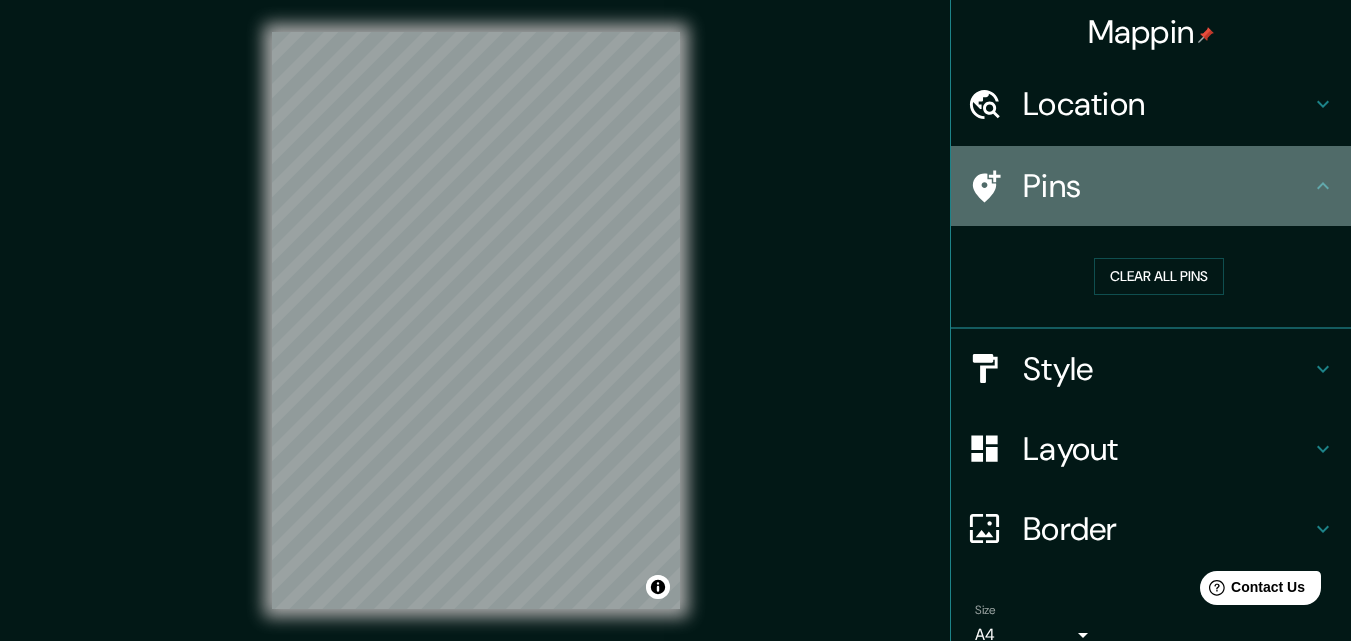 click 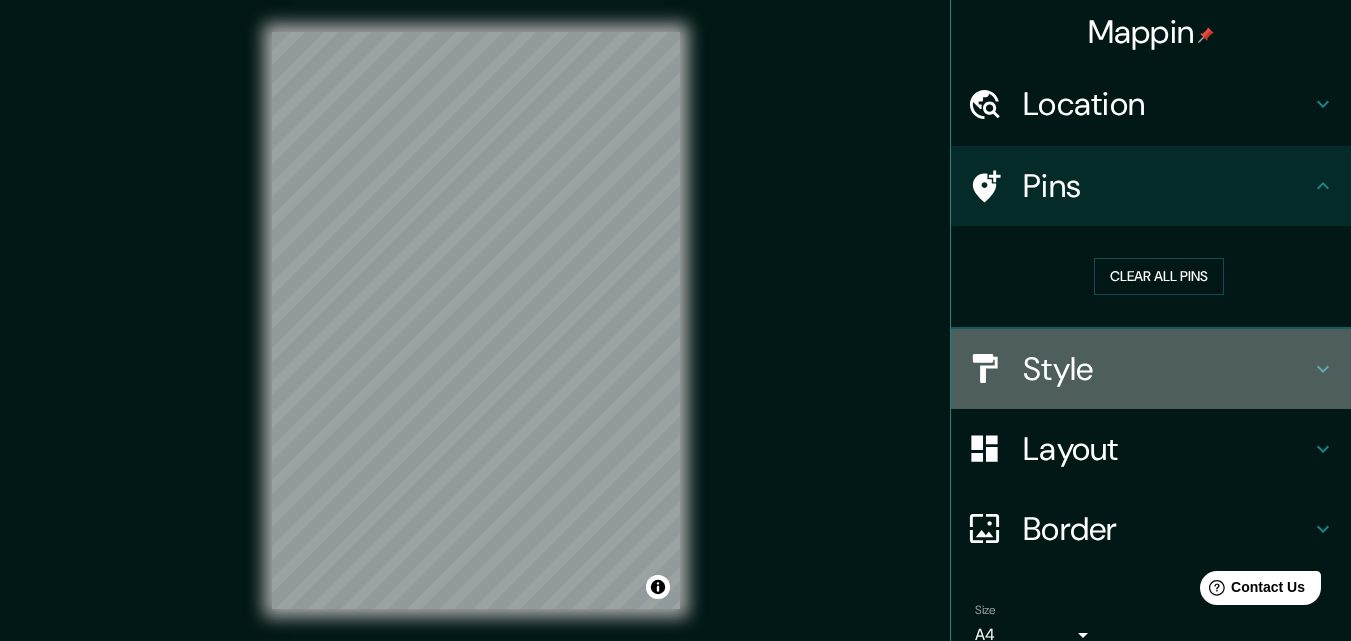 click on "Style" at bounding box center (1151, 369) 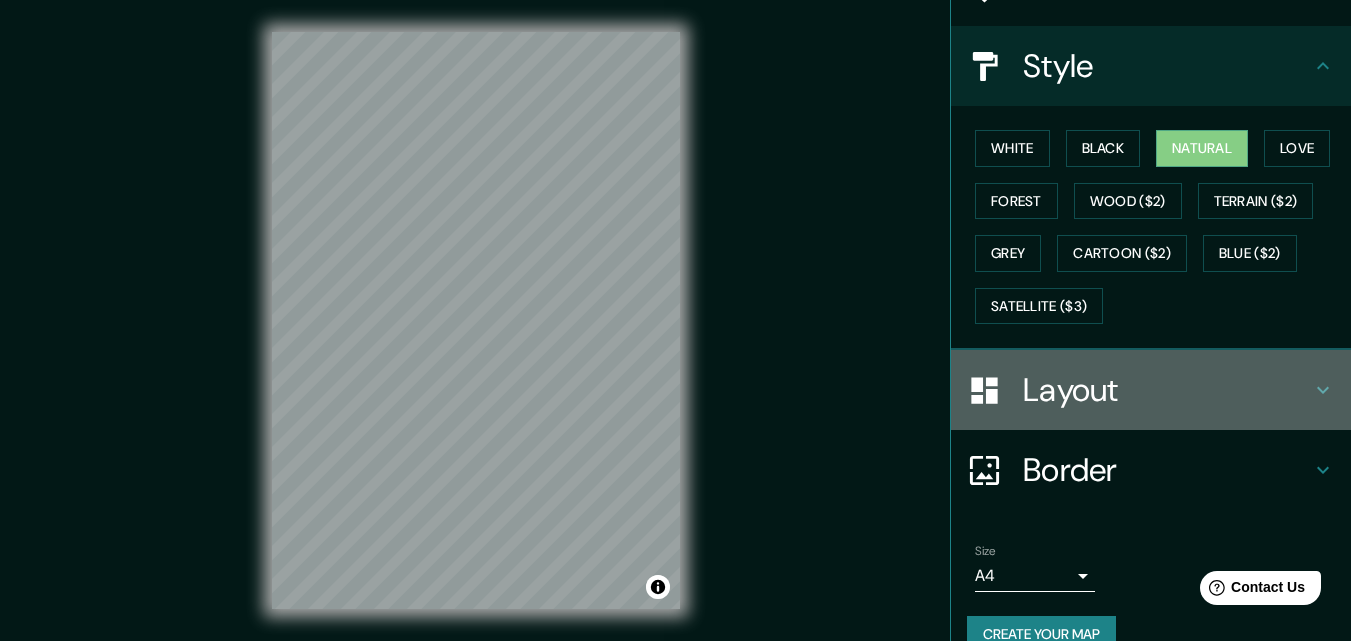 click 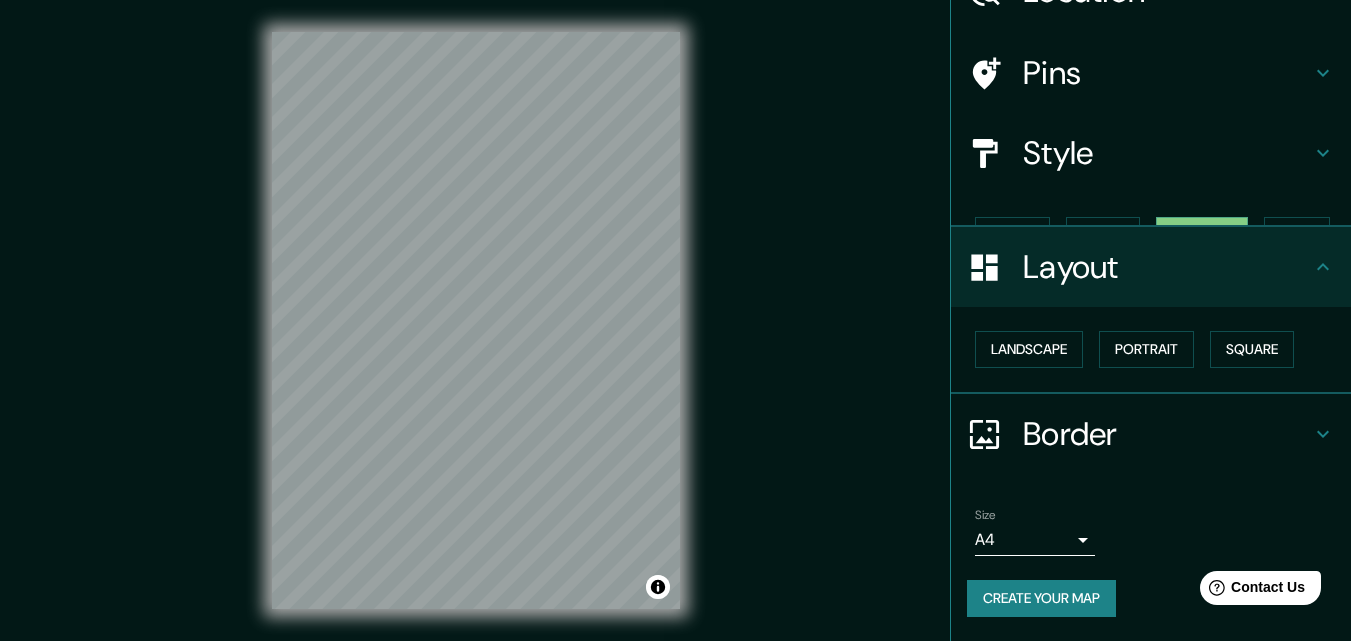 scroll, scrollTop: 78, scrollLeft: 0, axis: vertical 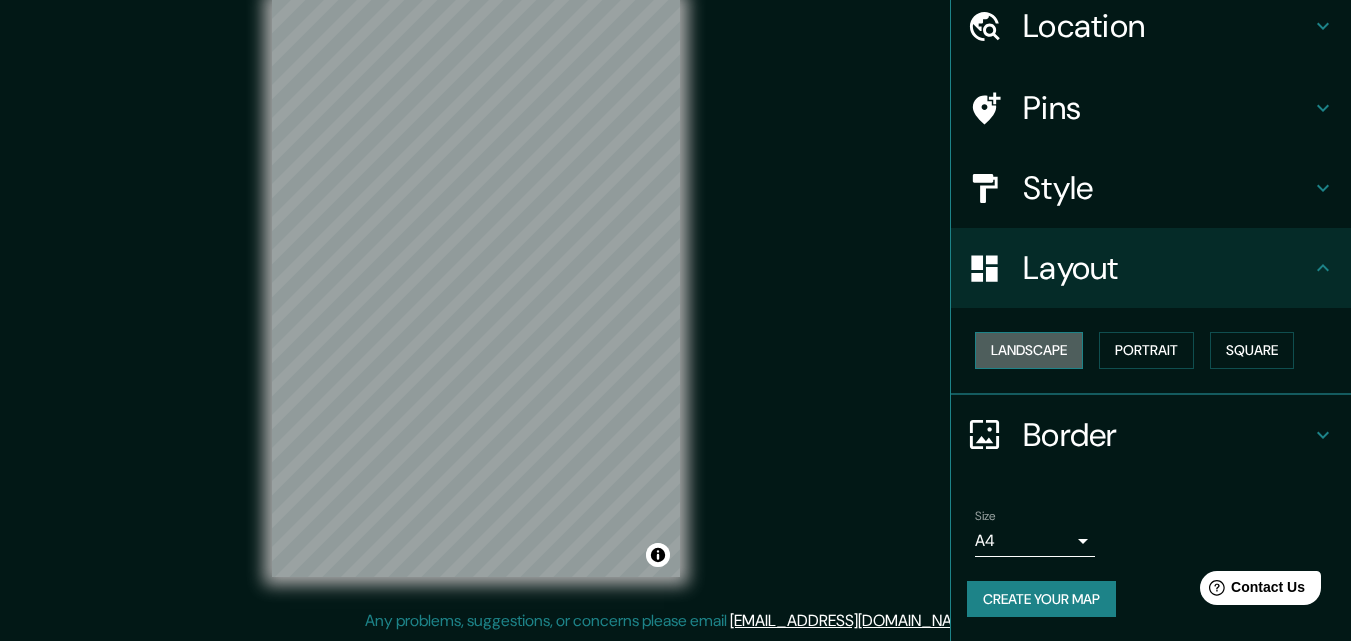 click on "Landscape" at bounding box center [1029, 350] 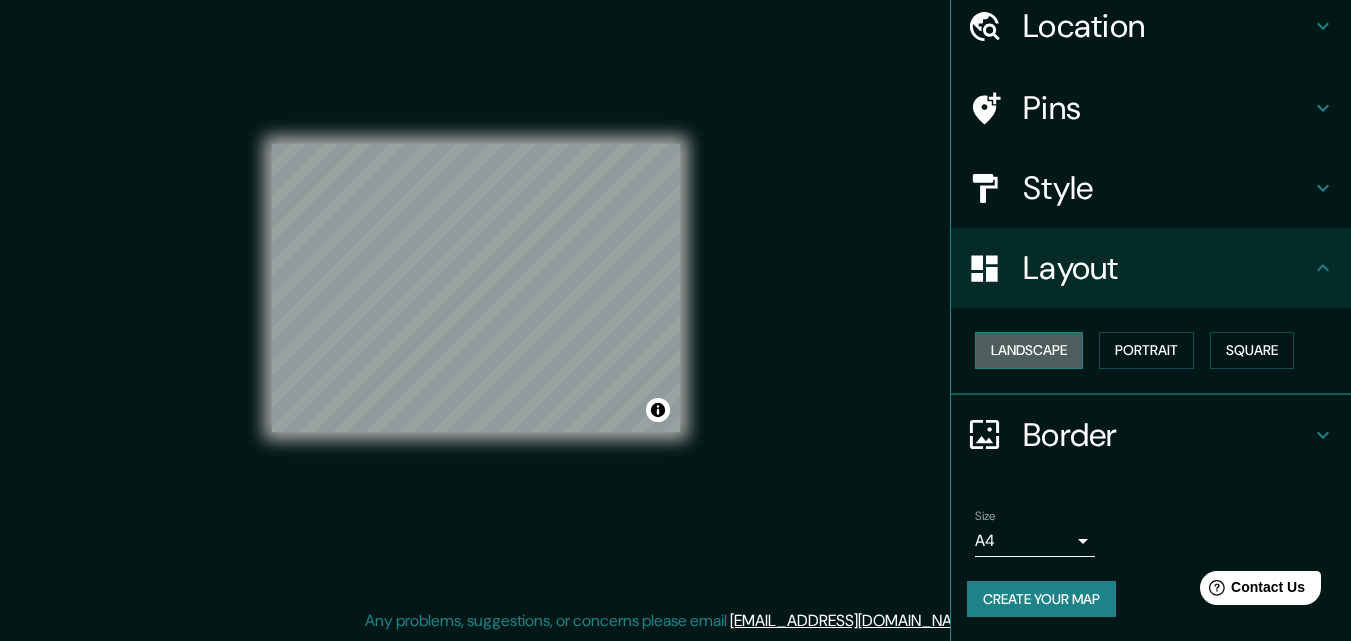 click on "Landscape" at bounding box center (1029, 350) 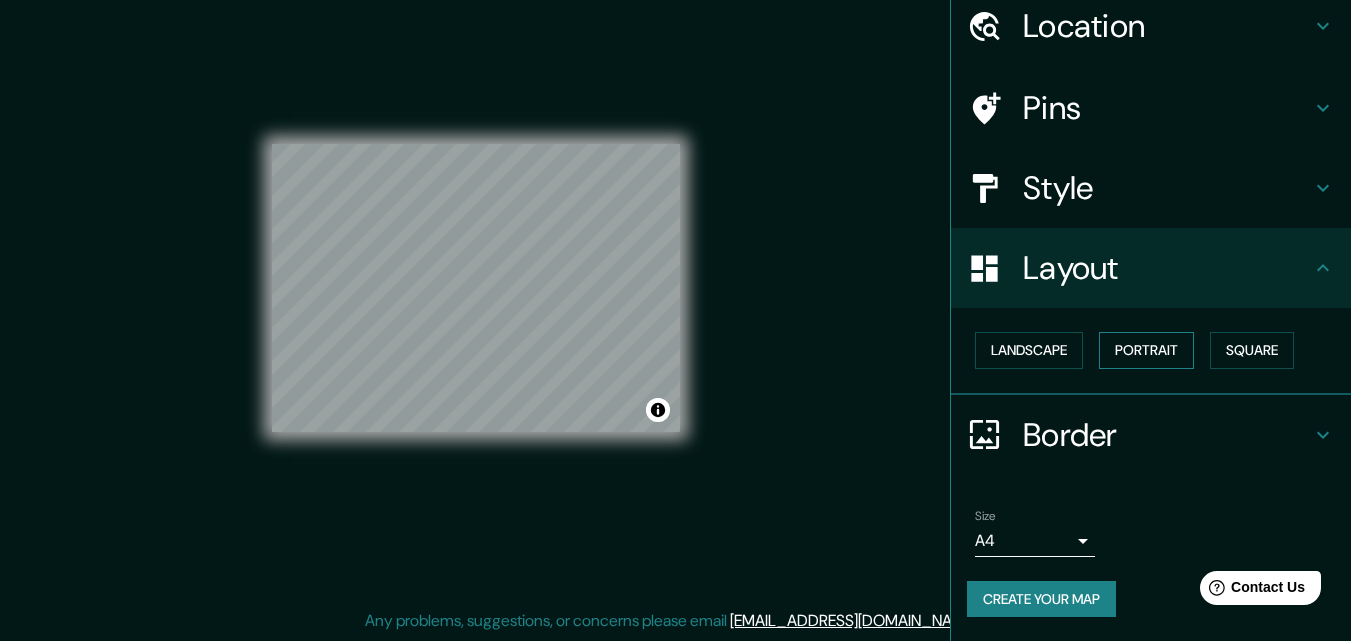 click on "Portrait" at bounding box center [1146, 350] 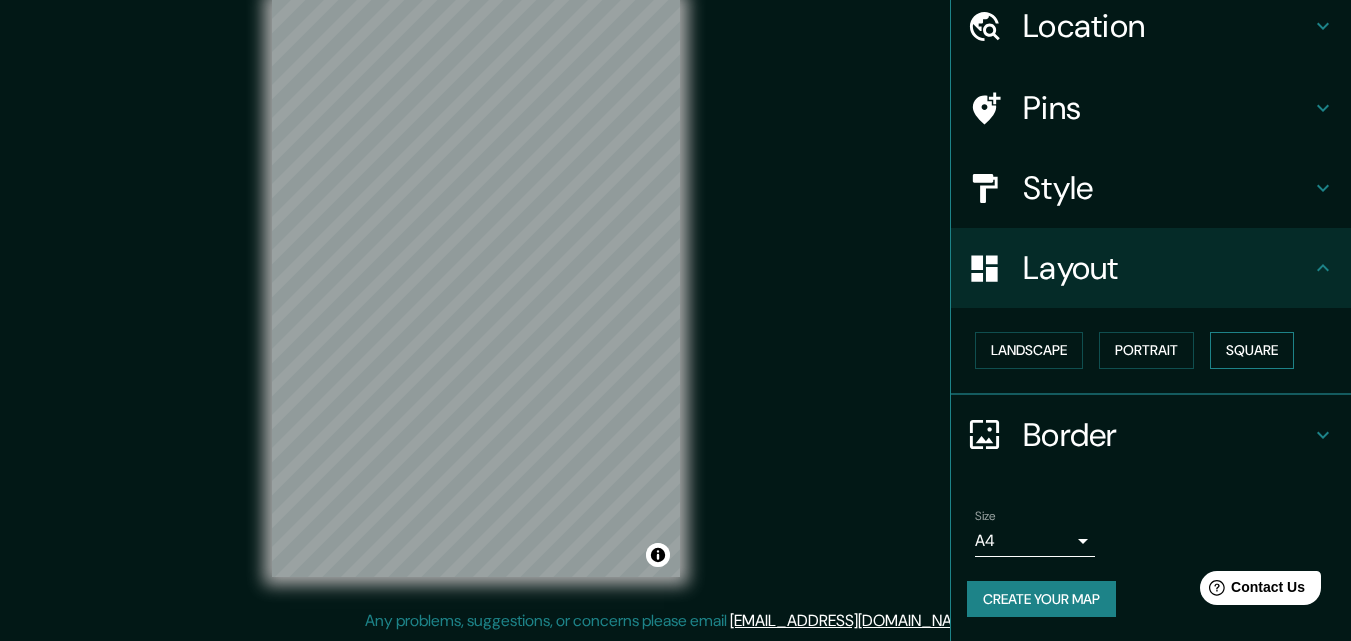 click on "Square" at bounding box center [1252, 350] 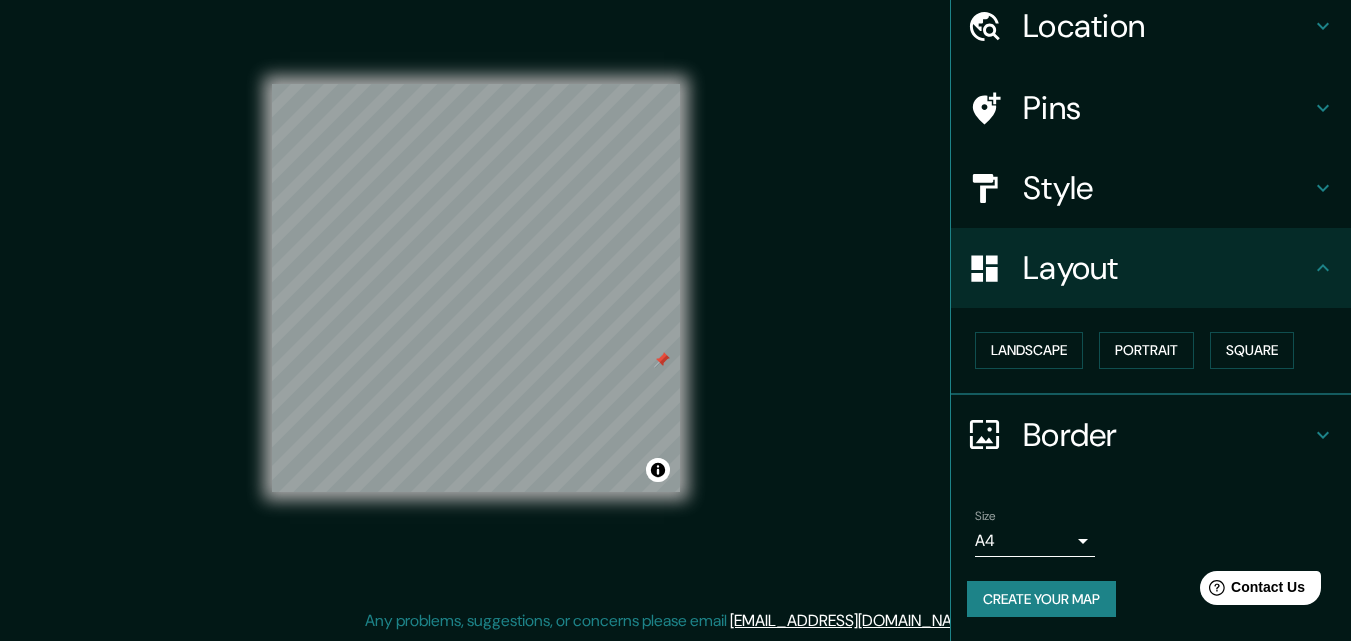 click at bounding box center [662, 360] 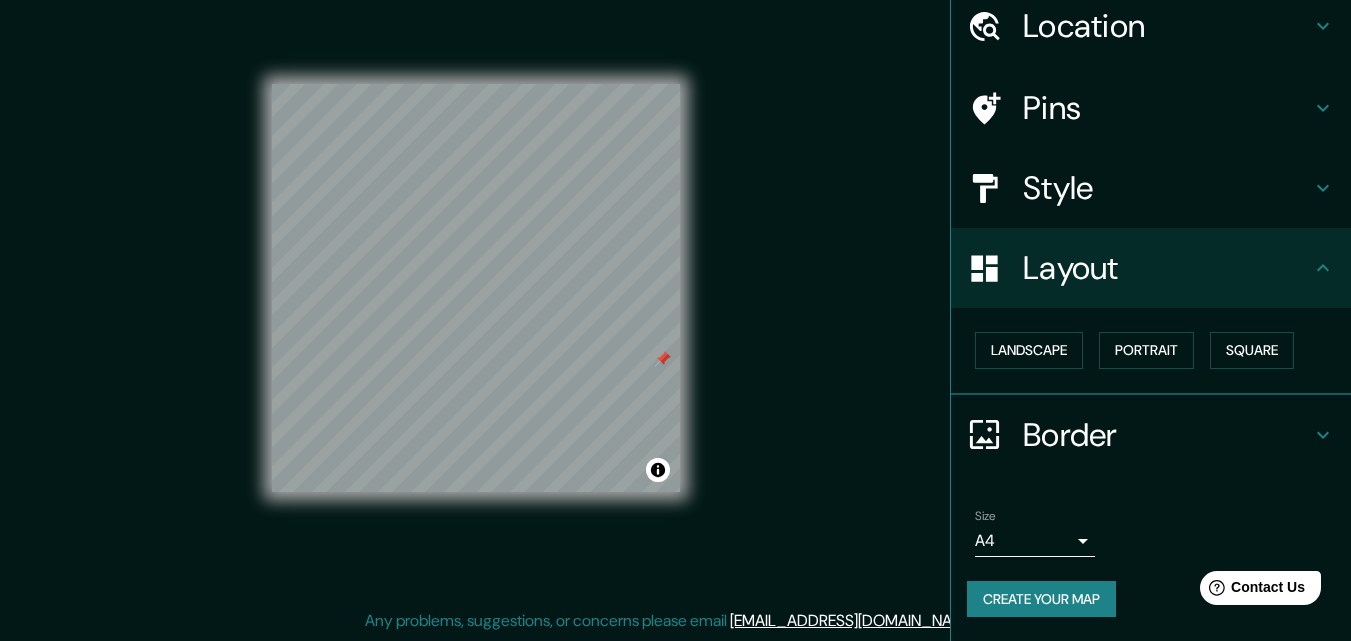 click at bounding box center (476, 84) 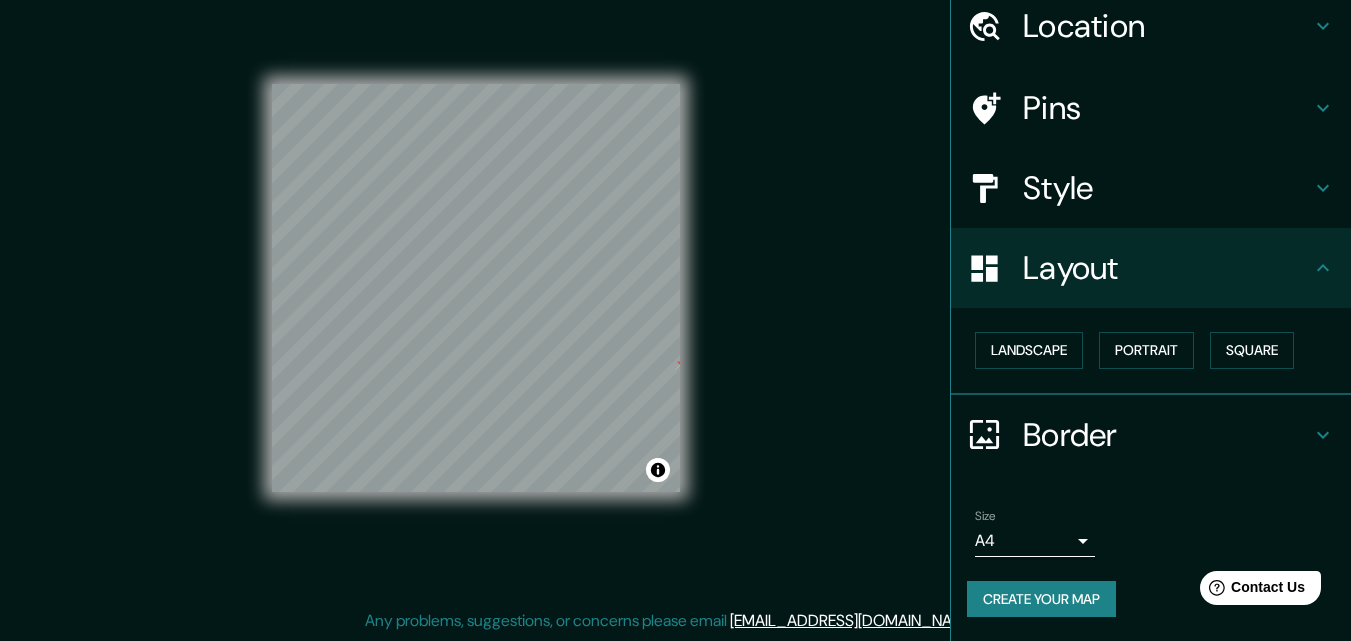 drag, startPoint x: 656, startPoint y: 361, endPoint x: 687, endPoint y: 506, distance: 148.27676 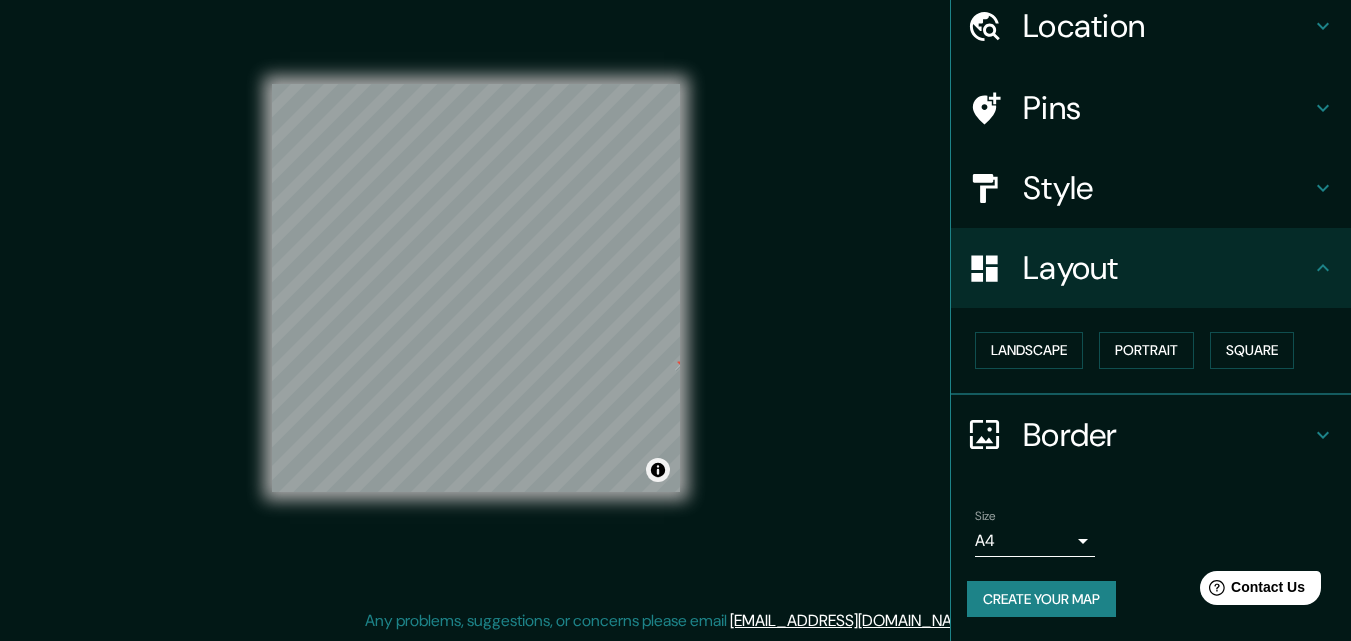 drag, startPoint x: 678, startPoint y: 493, endPoint x: 652, endPoint y: 459, distance: 42.80187 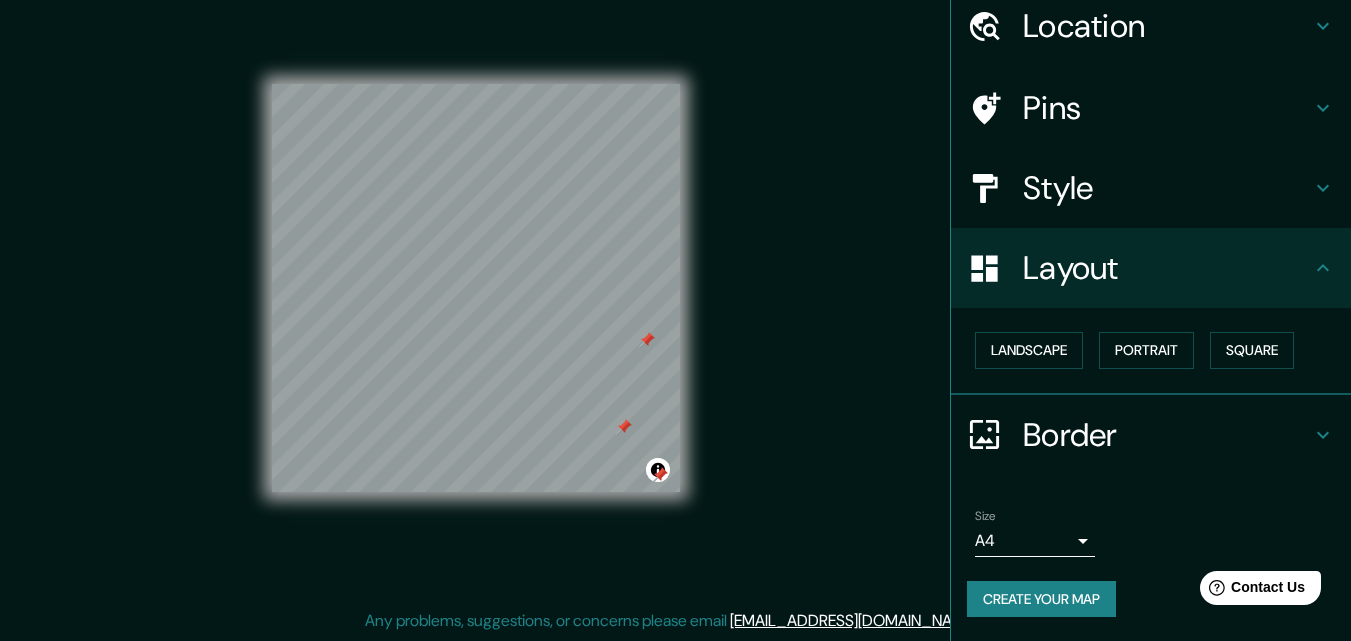click at bounding box center (647, 340) 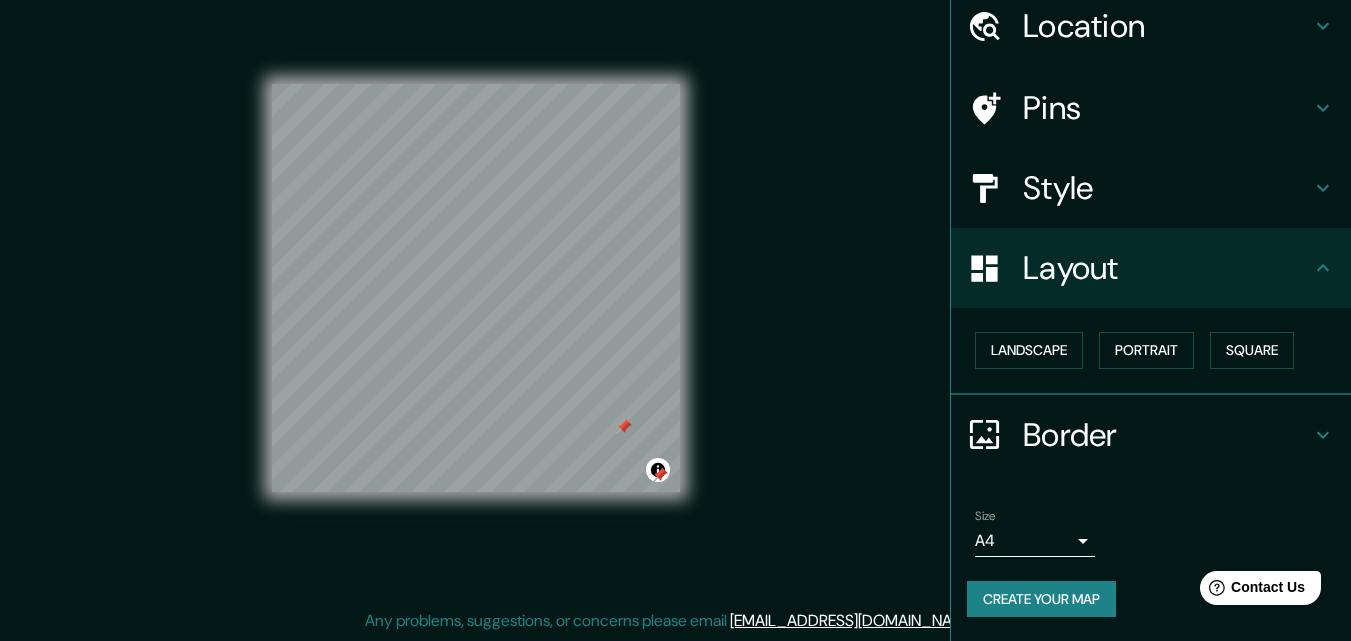 click at bounding box center [624, 427] 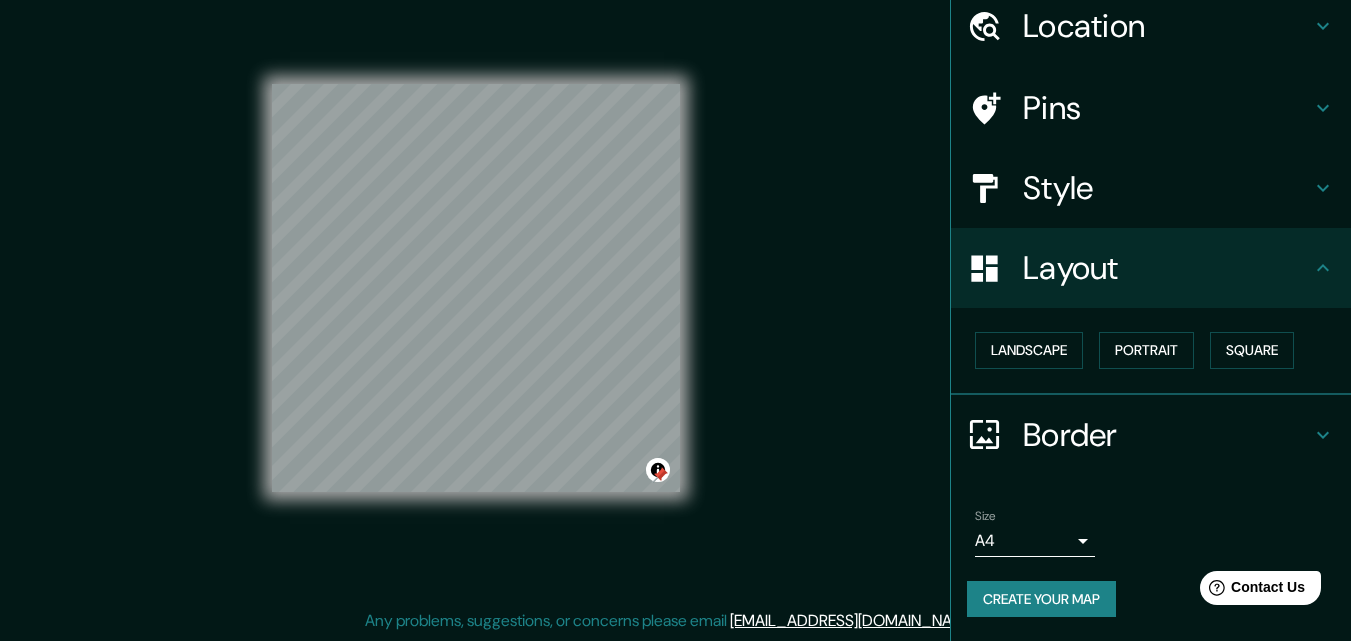 click at bounding box center (660, 475) 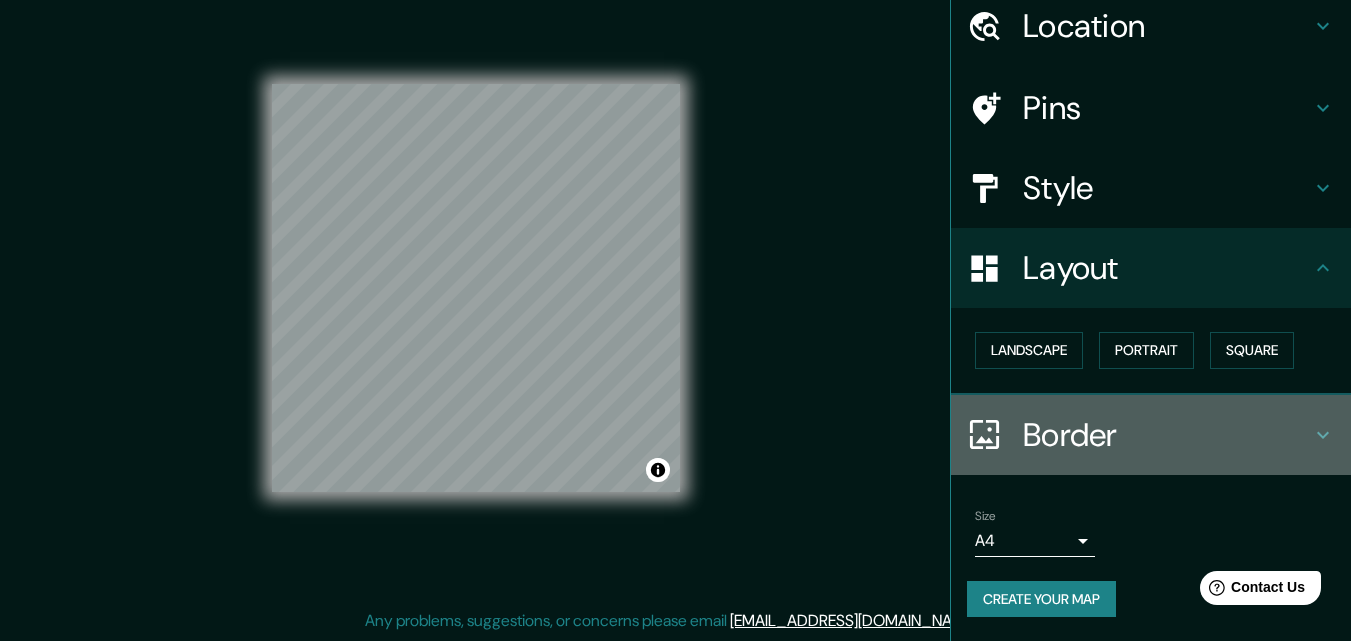 click 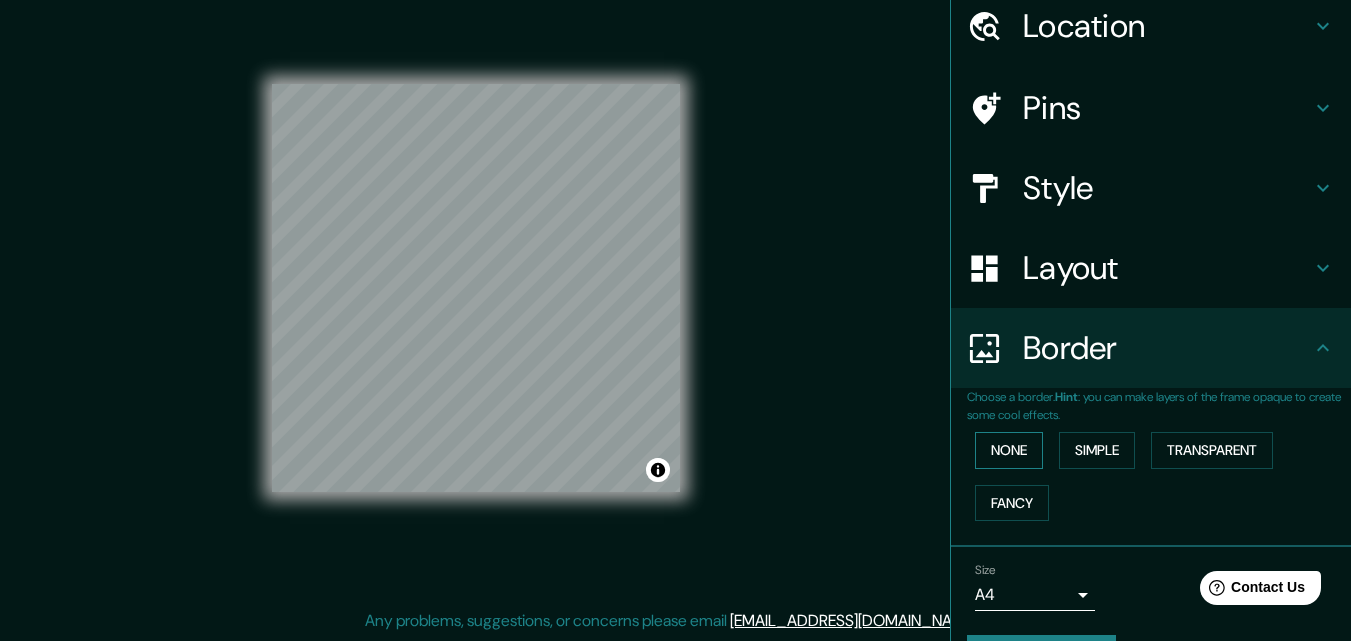 click on "None" at bounding box center (1009, 450) 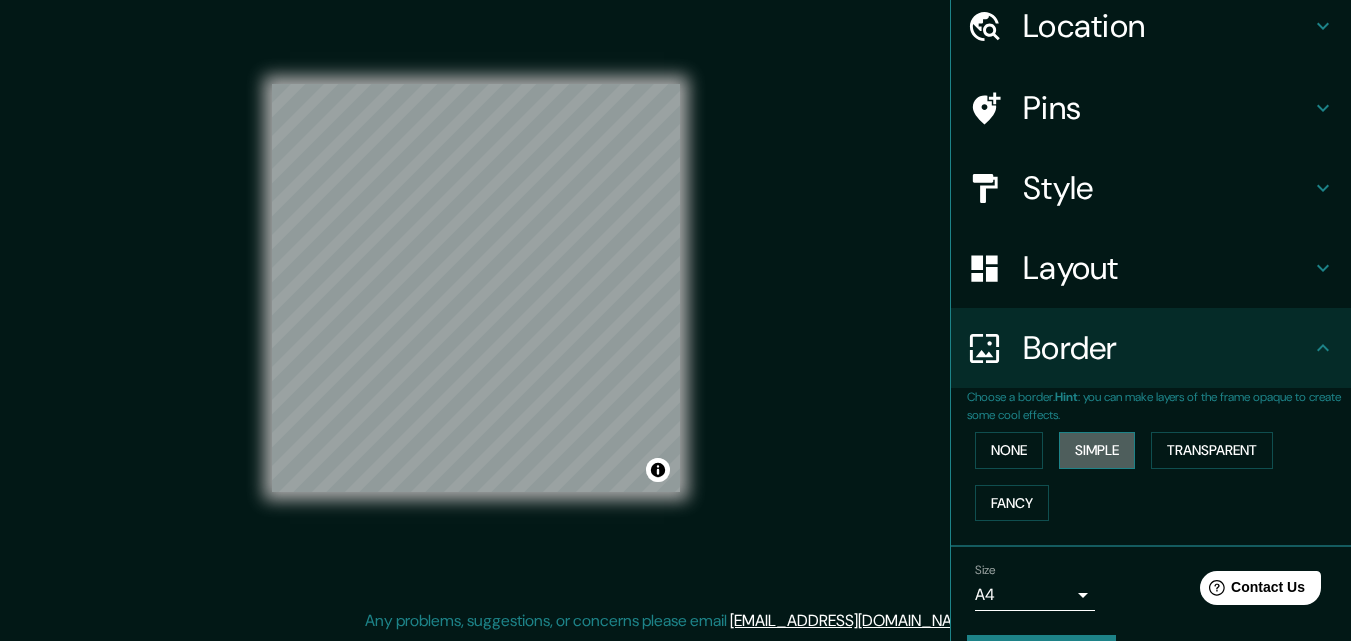 click on "Simple" at bounding box center [1097, 450] 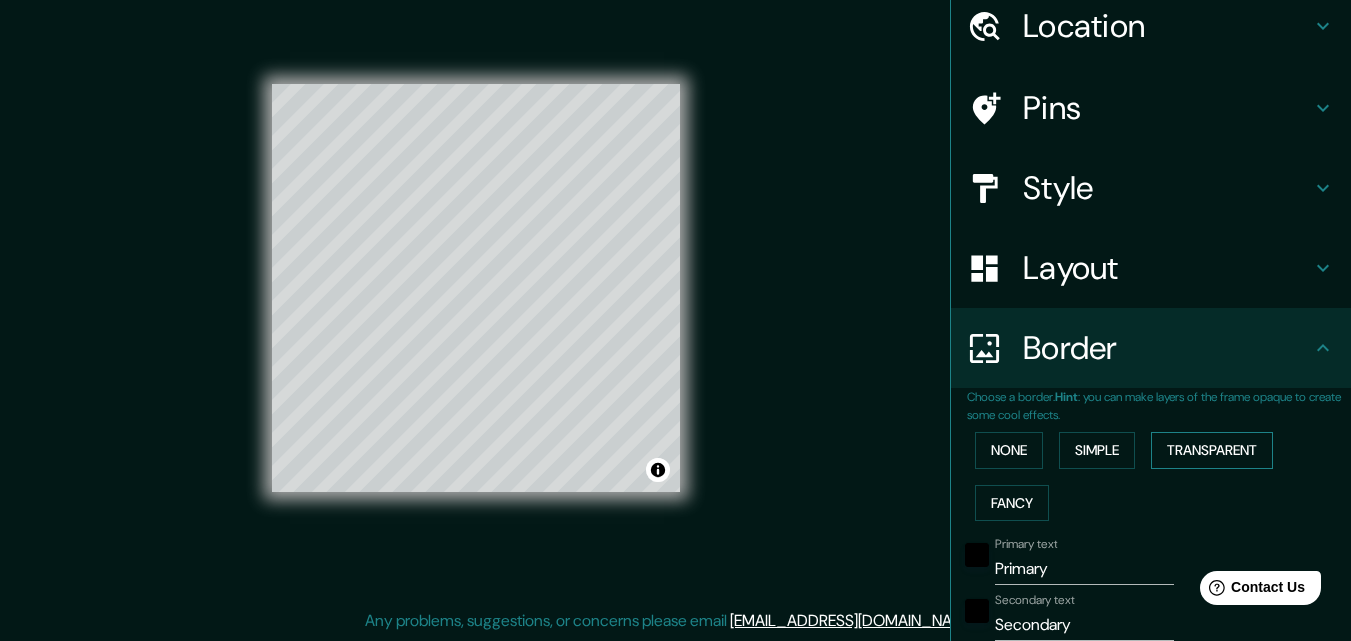 click on "Transparent" at bounding box center (1212, 450) 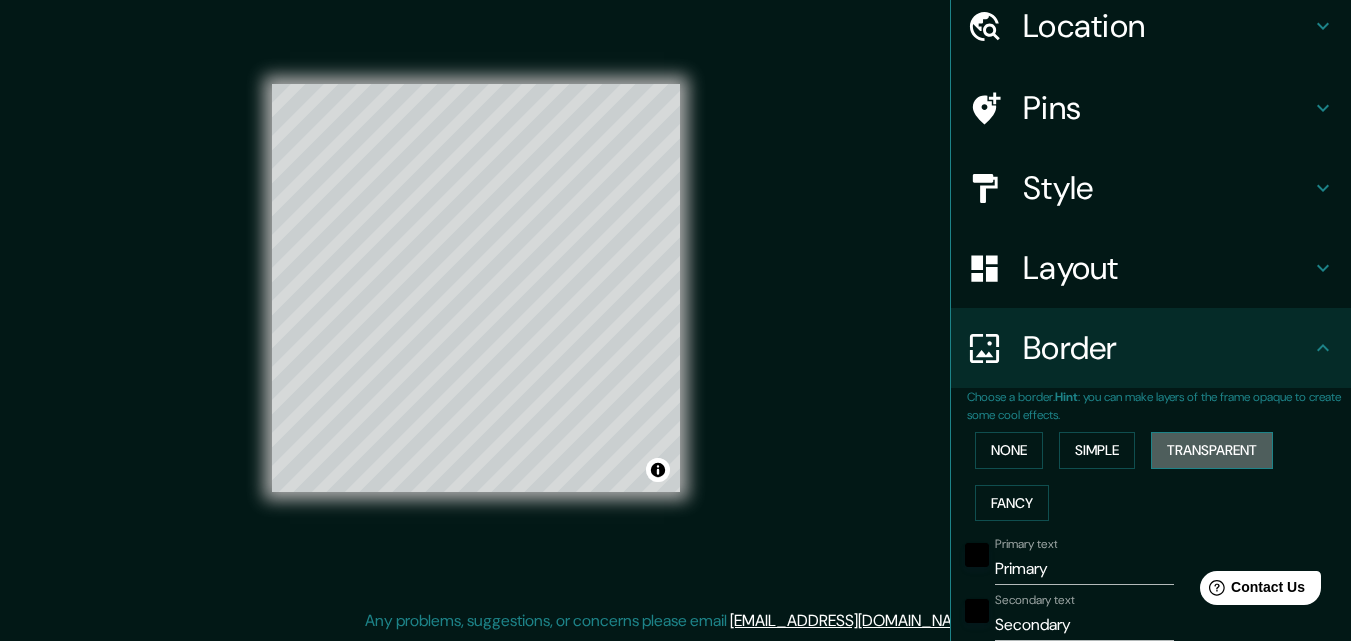 click on "Transparent" at bounding box center (1212, 450) 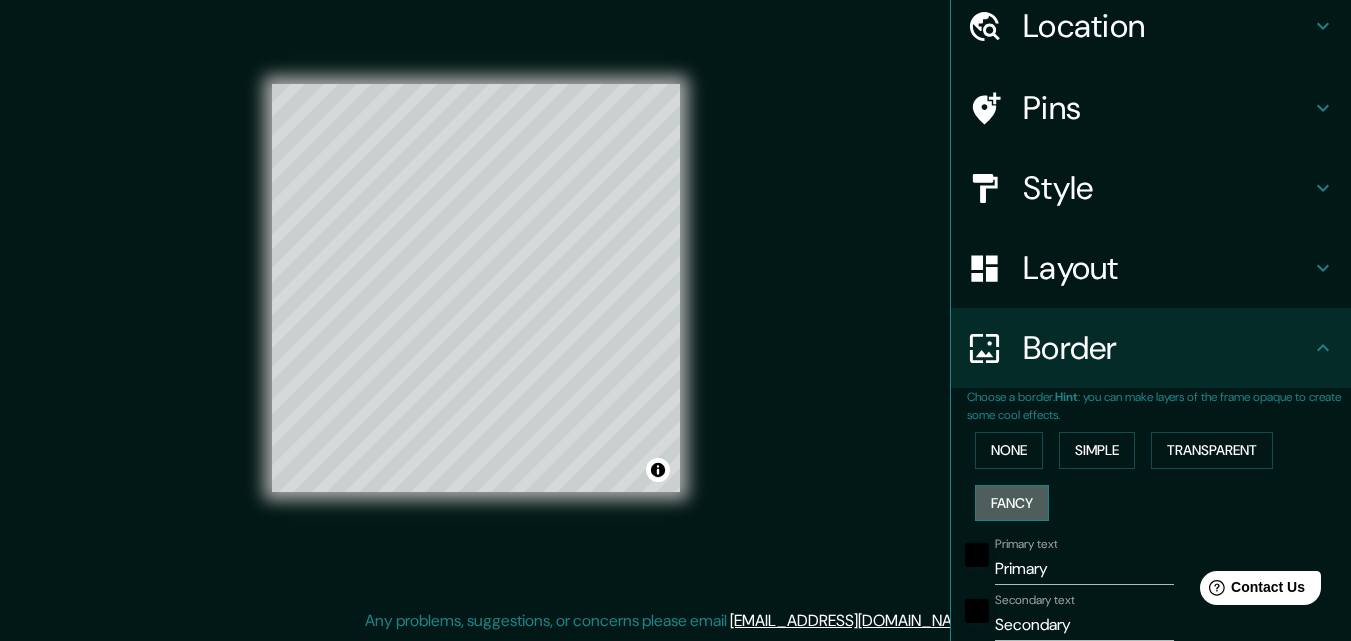 click on "Fancy" at bounding box center [1012, 503] 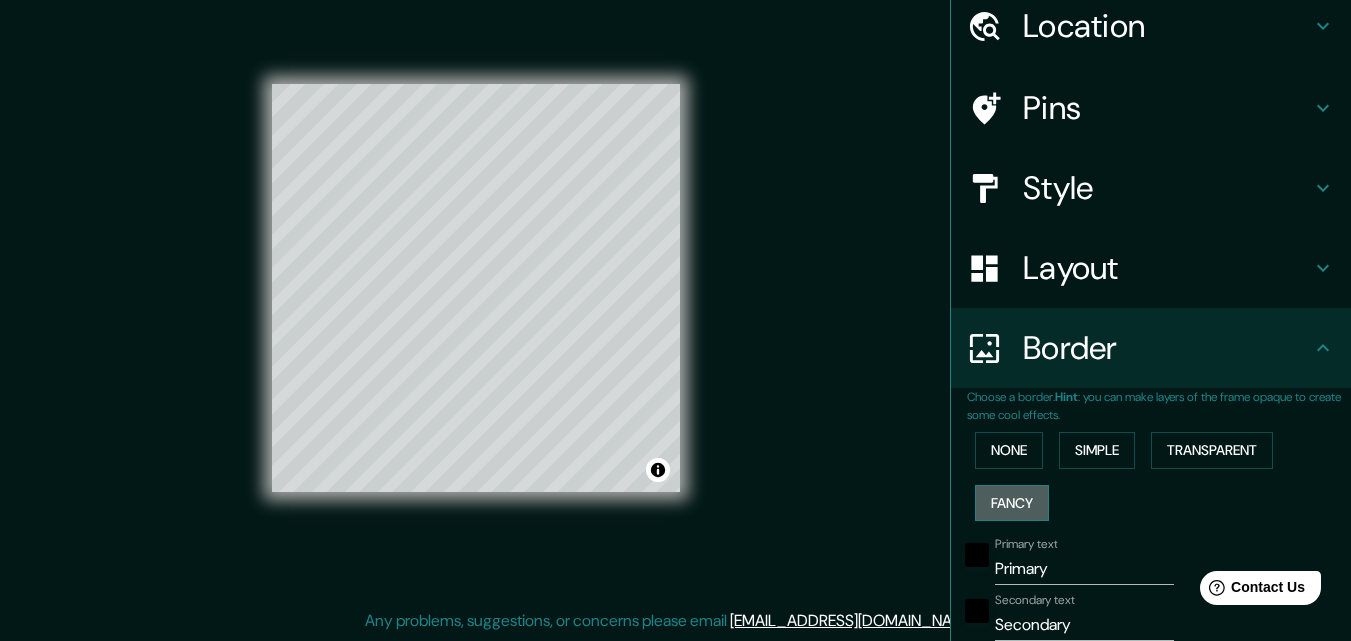 click on "Fancy" at bounding box center (1012, 503) 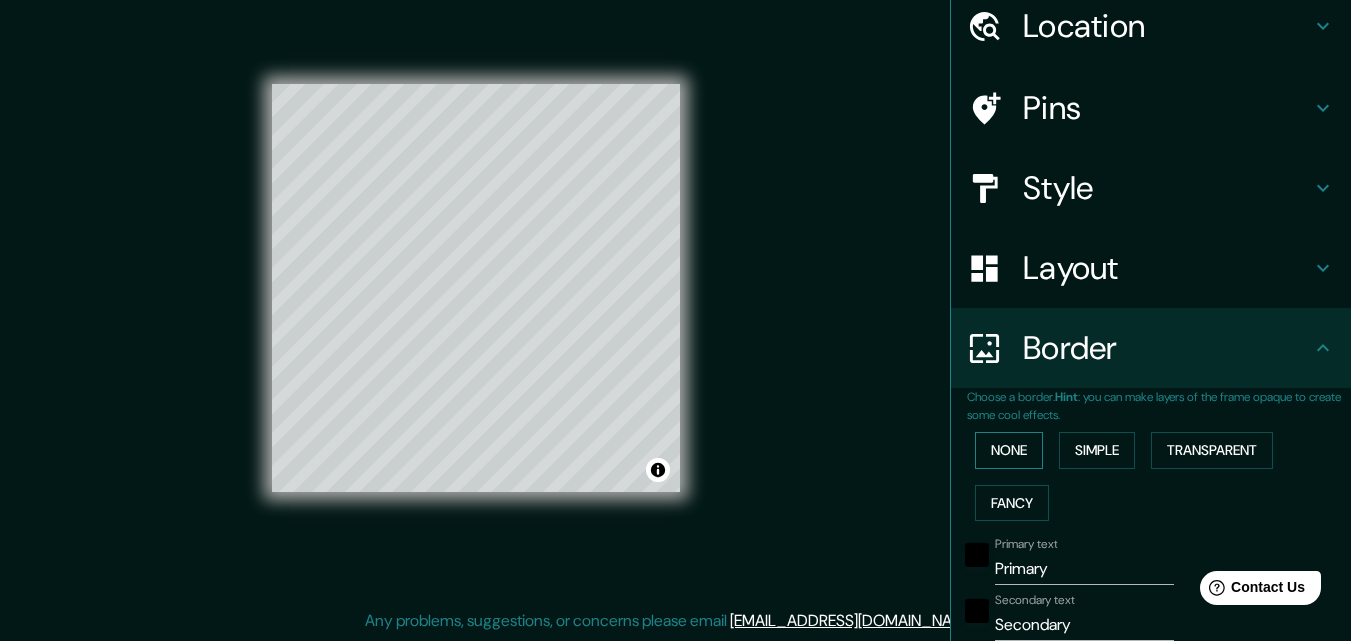 click on "None" at bounding box center [1009, 450] 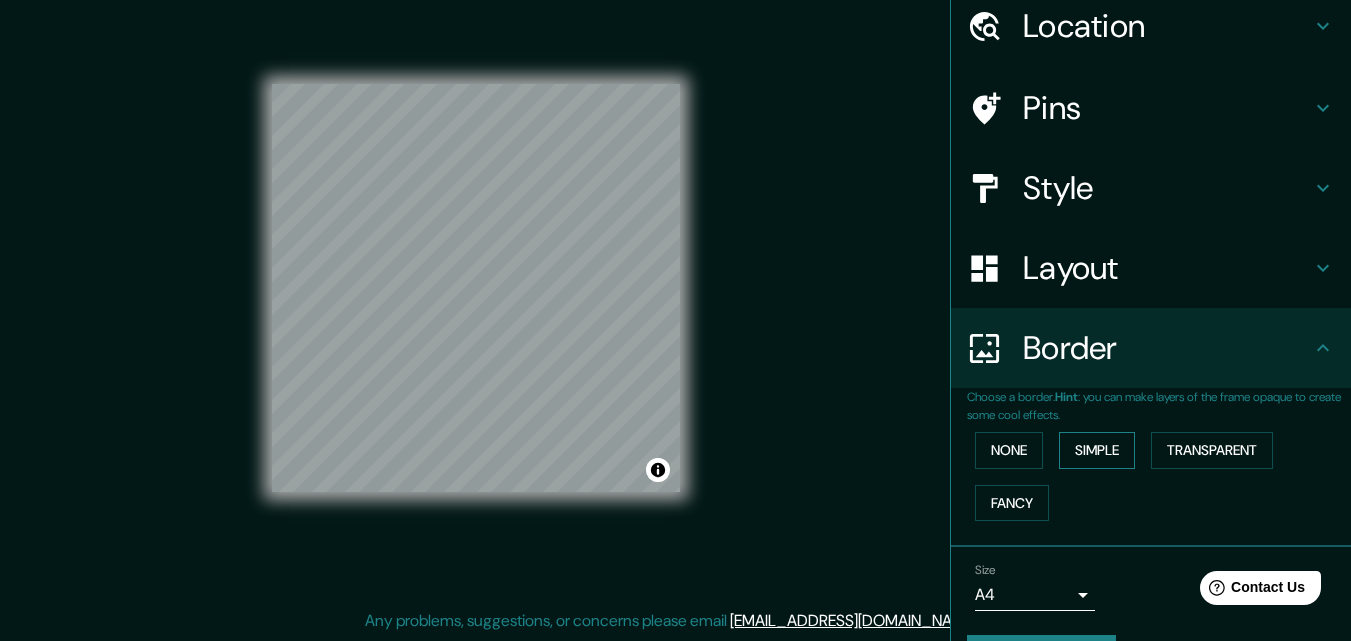 click on "Simple" at bounding box center [1097, 450] 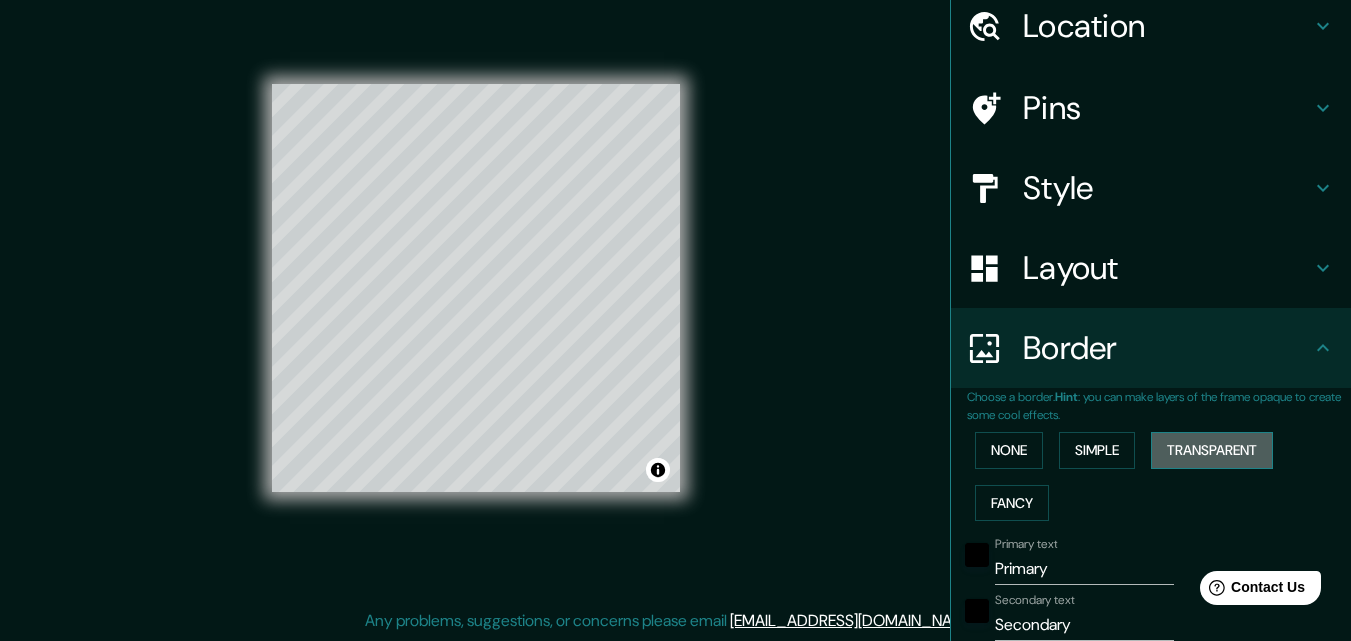 click on "Transparent" at bounding box center [1212, 450] 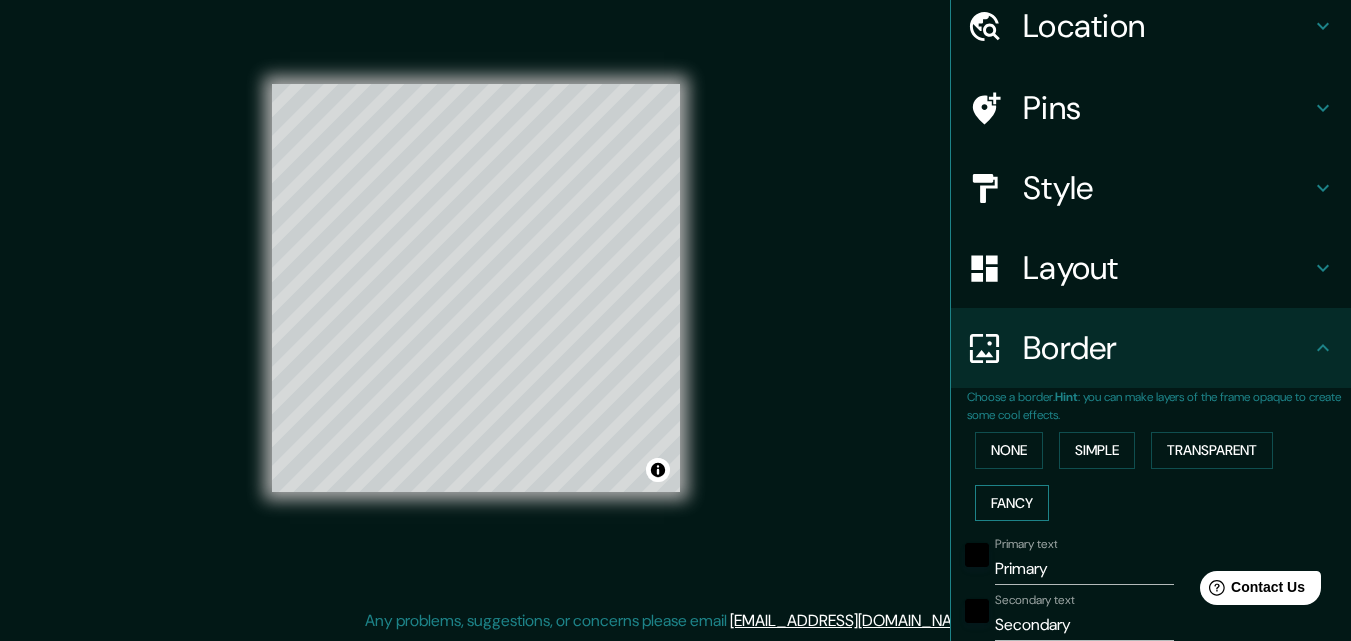 click on "Fancy" at bounding box center [1012, 503] 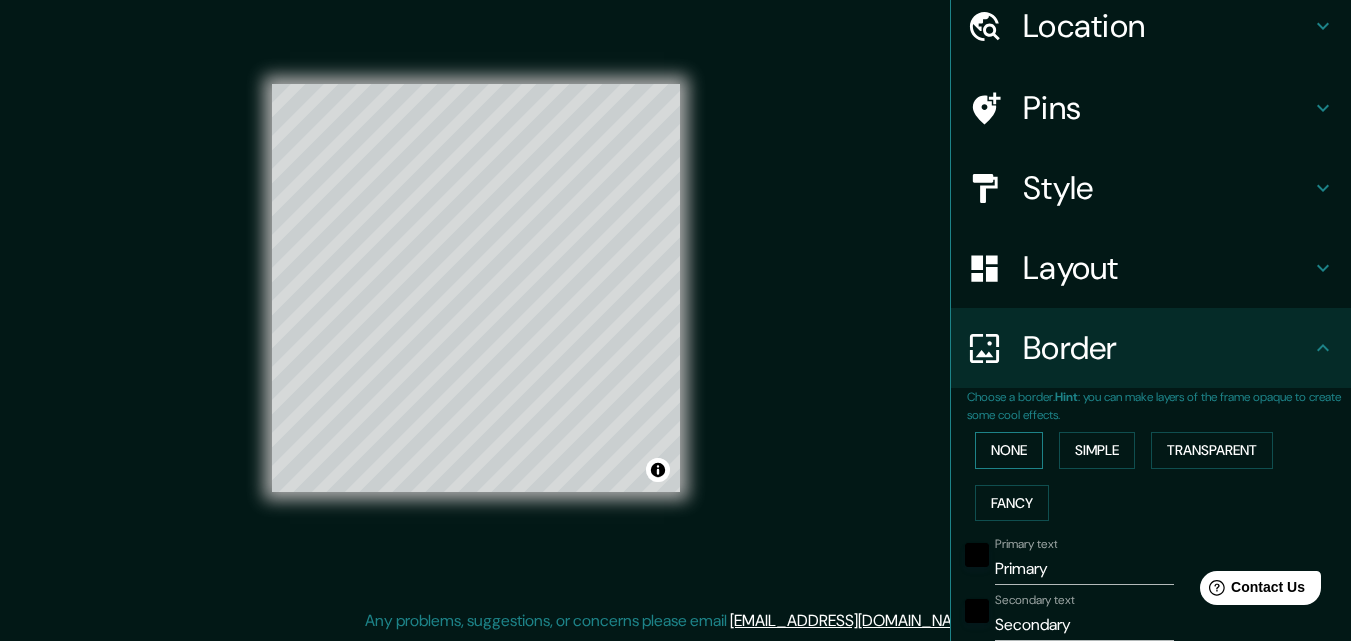 click on "None" at bounding box center (1009, 450) 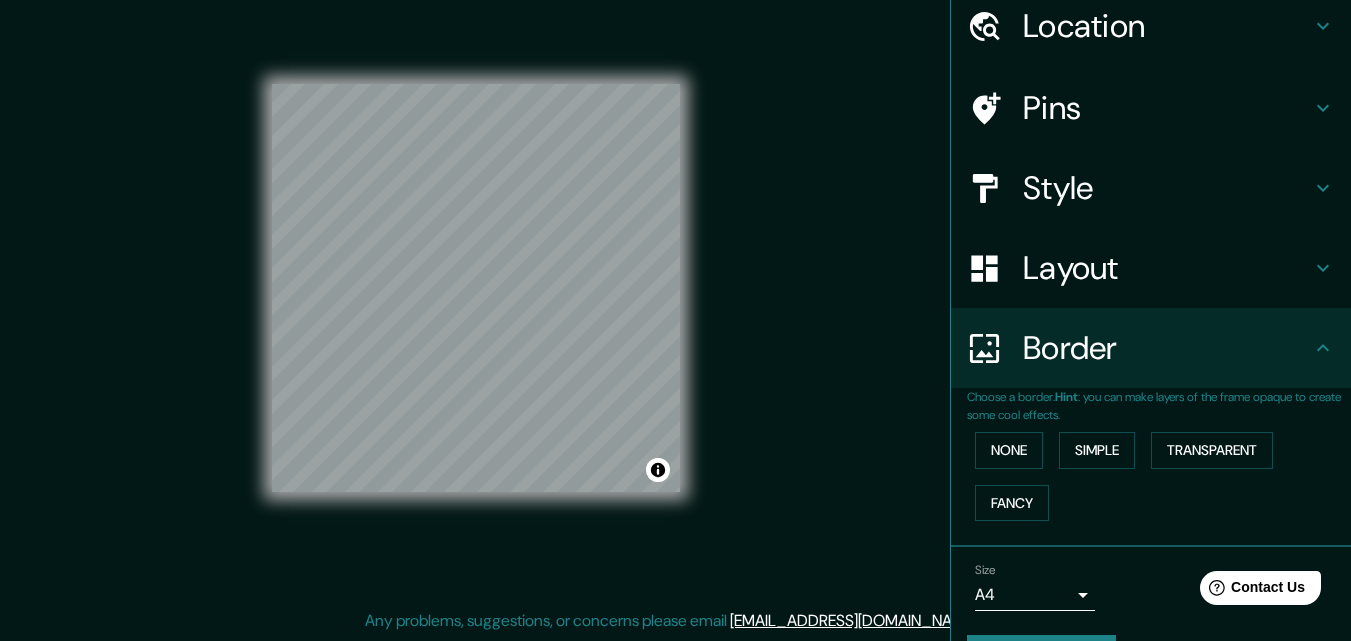 scroll, scrollTop: 133, scrollLeft: 0, axis: vertical 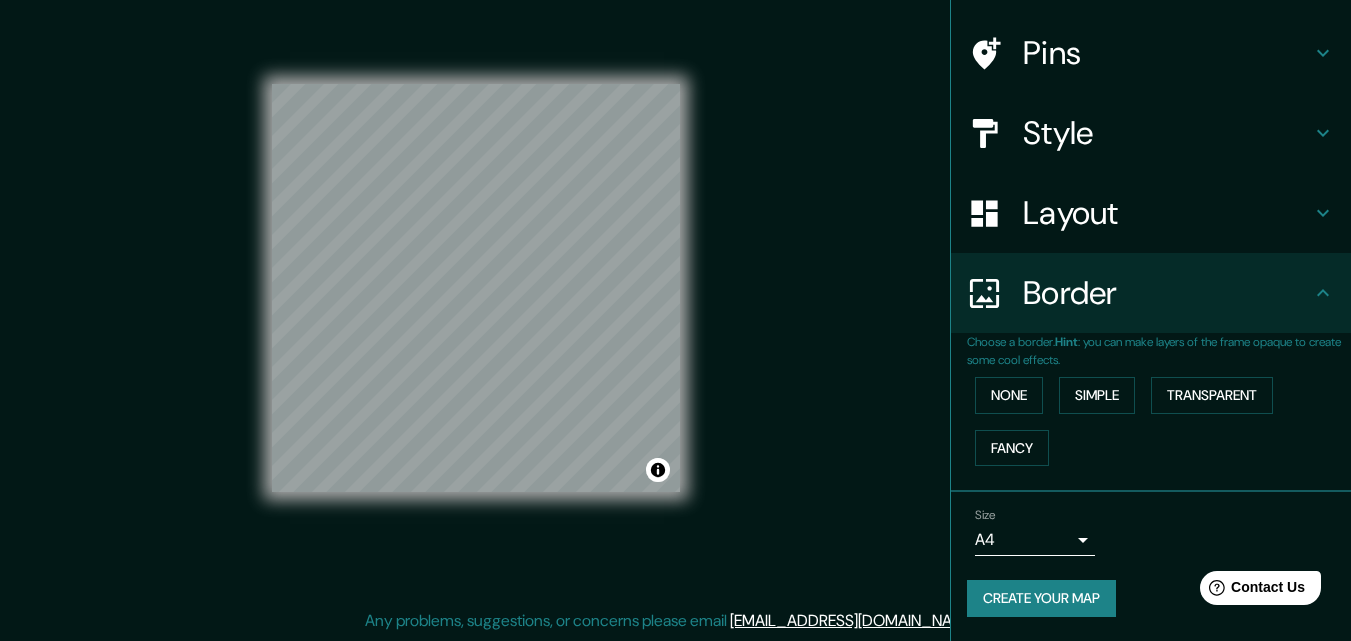 click on "Mappin Location Pins Style Layout Border Choose a border.  Hint : you can make layers of the frame opaque to create some cool effects. None Simple Transparent Fancy Size A4 single Create your map © Mapbox   © OpenStreetMap   Improve this map Any problems, suggestions, or concerns please email    help@mappin.pro . . ." at bounding box center [675, 288] 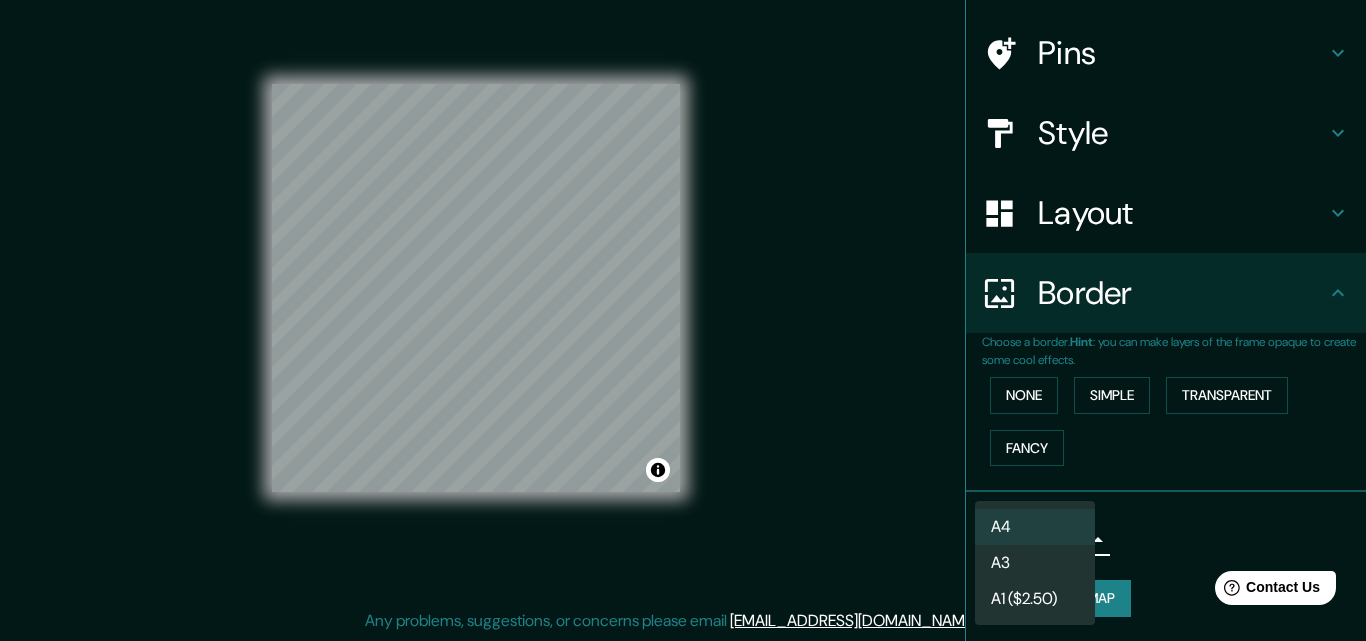 click at bounding box center (683, 320) 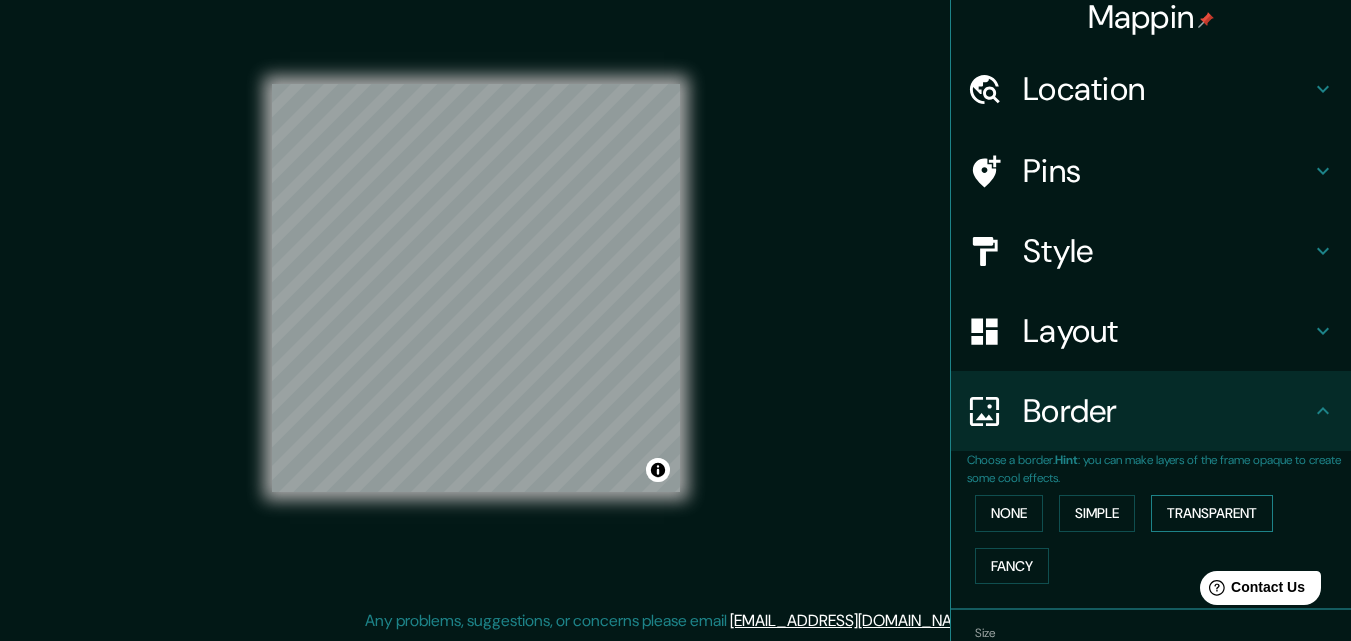 scroll, scrollTop: 0, scrollLeft: 0, axis: both 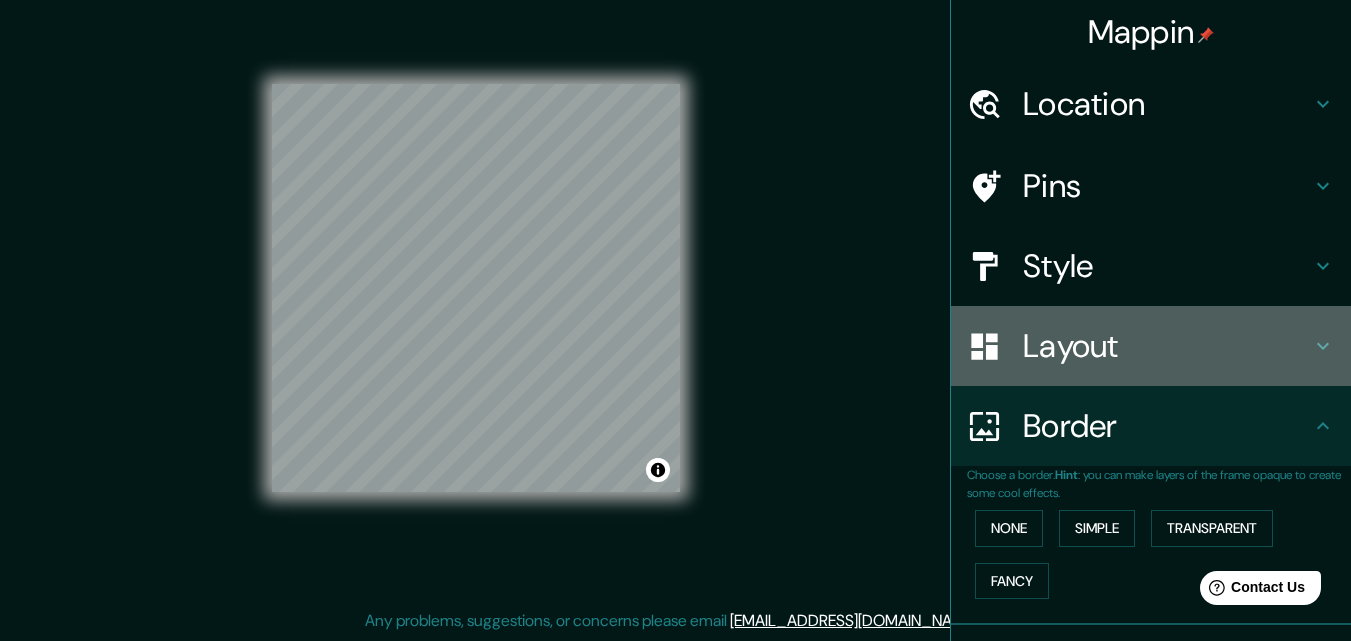 click 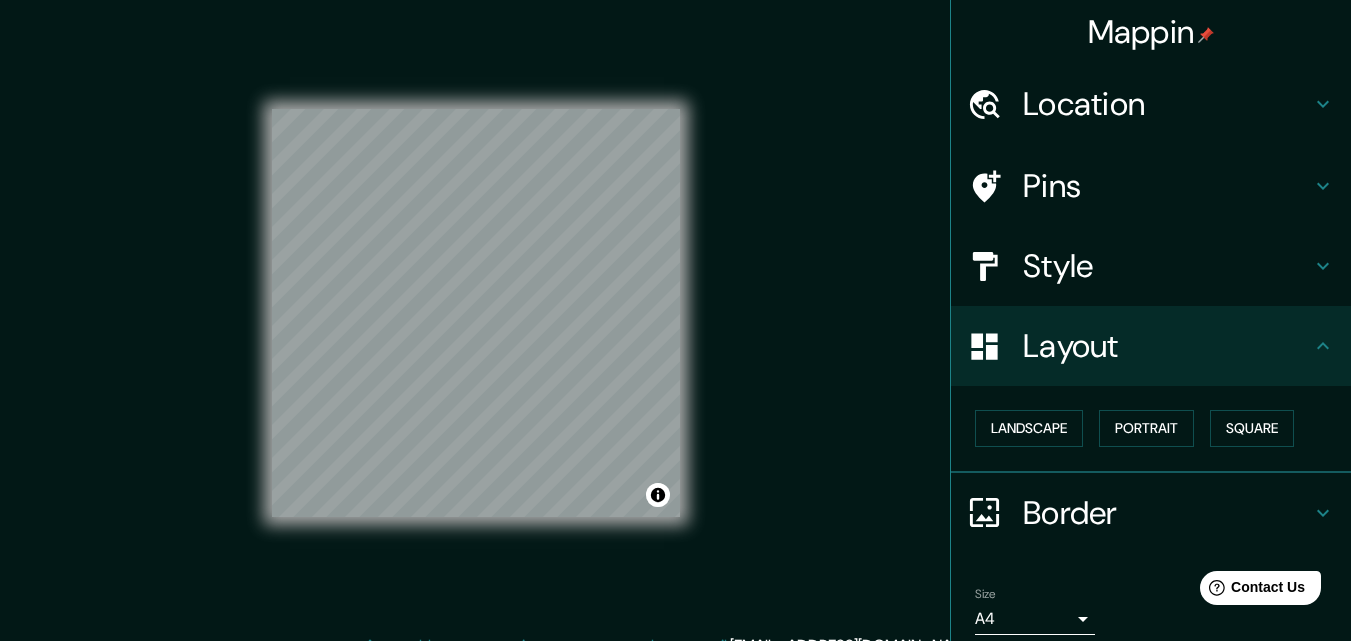 scroll, scrollTop: 0, scrollLeft: 0, axis: both 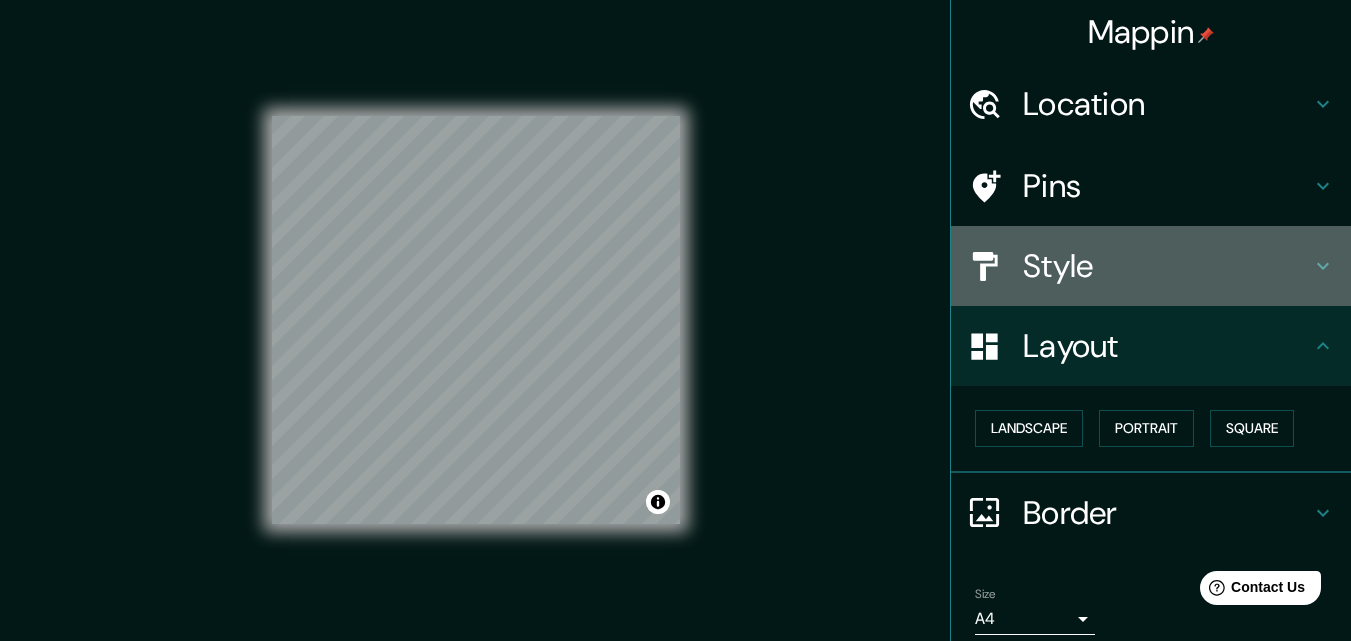 click 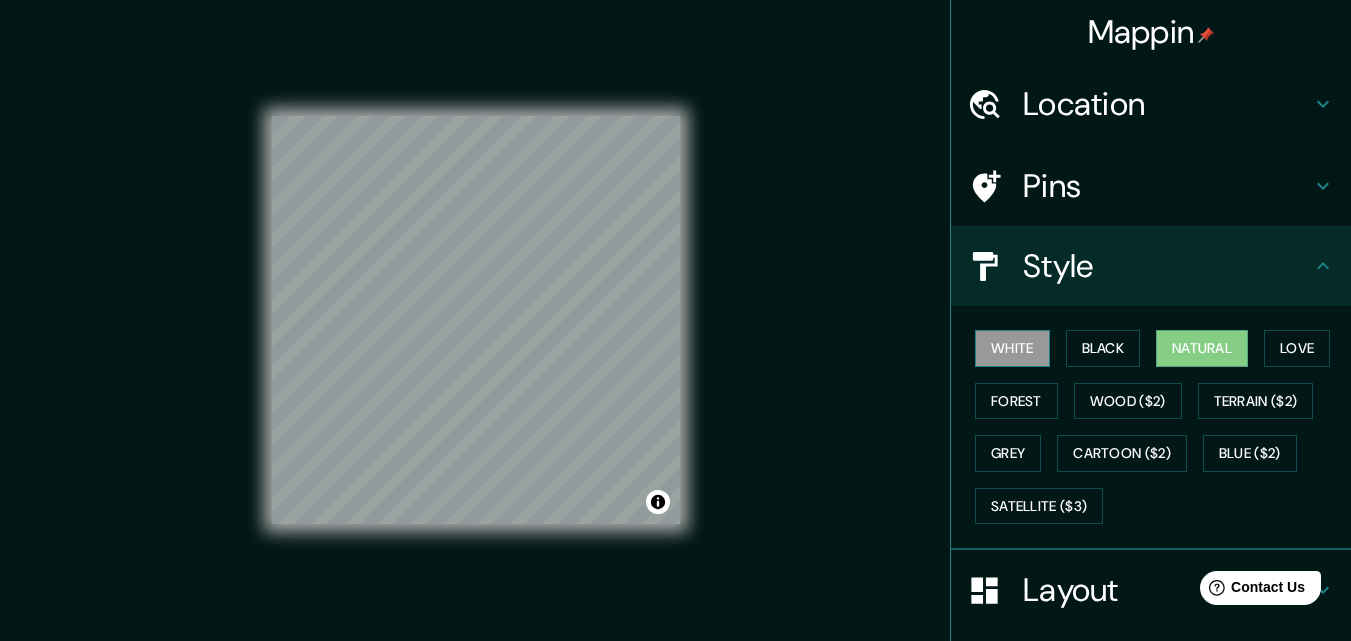 click on "White" at bounding box center (1012, 348) 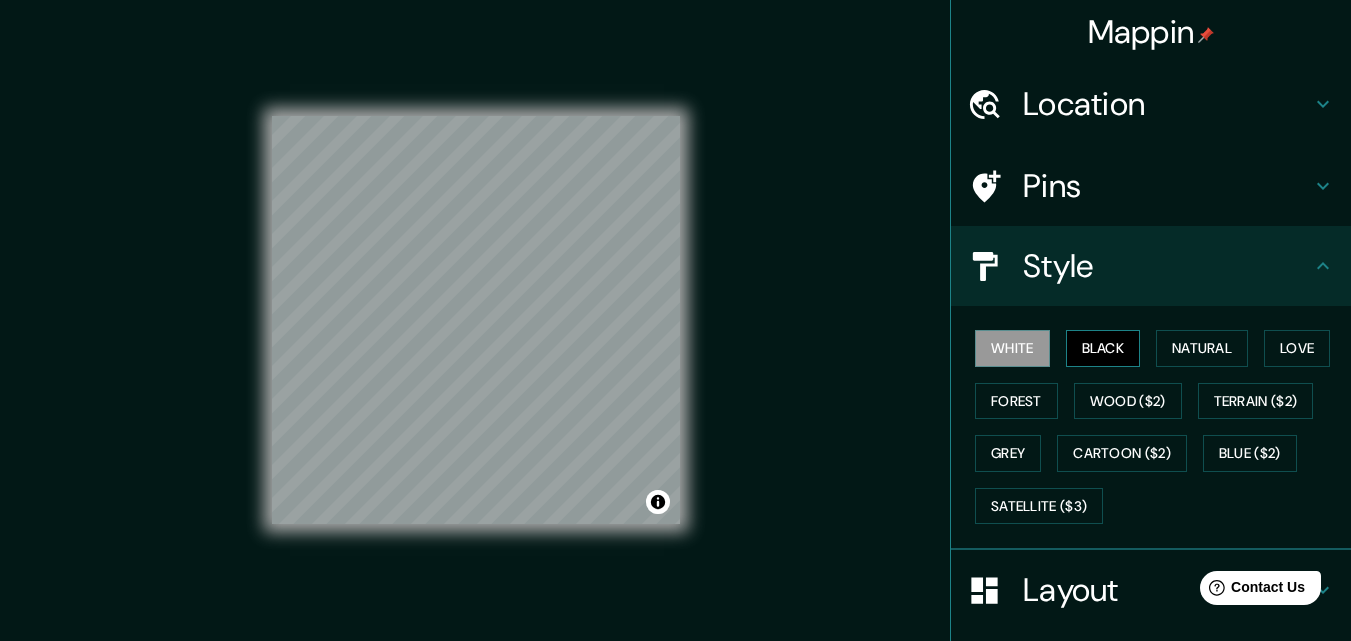 click on "Black" at bounding box center (1103, 348) 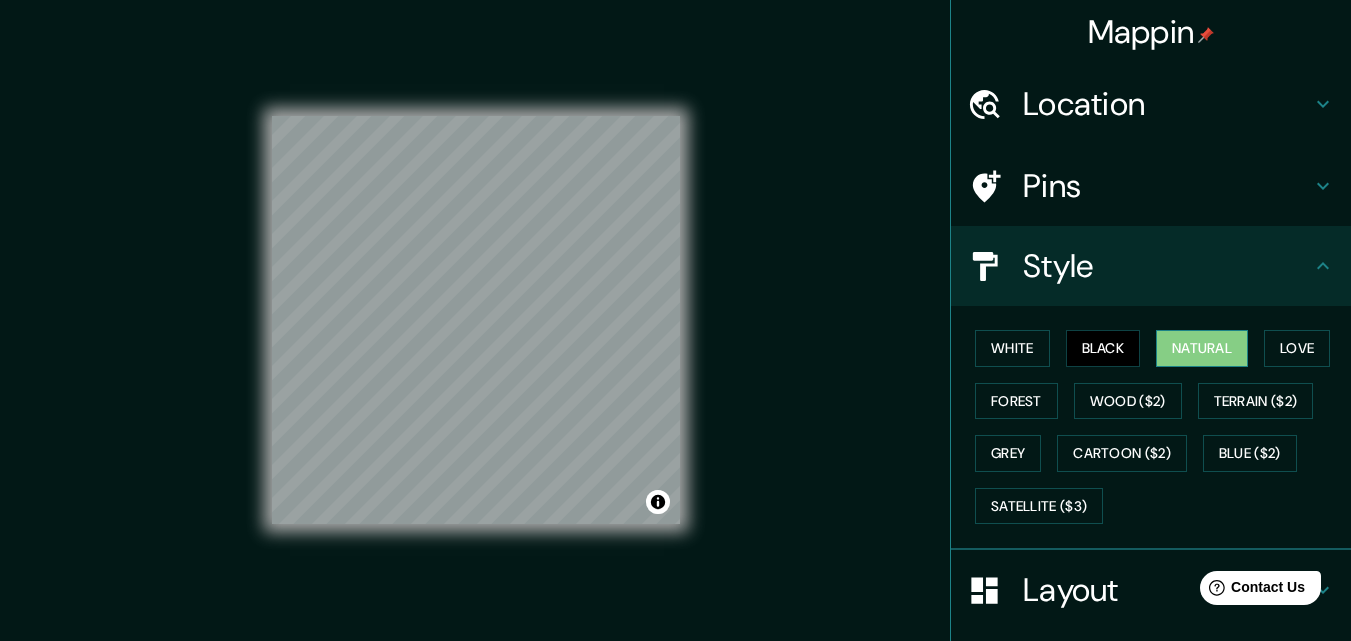 click on "Natural" at bounding box center (1202, 348) 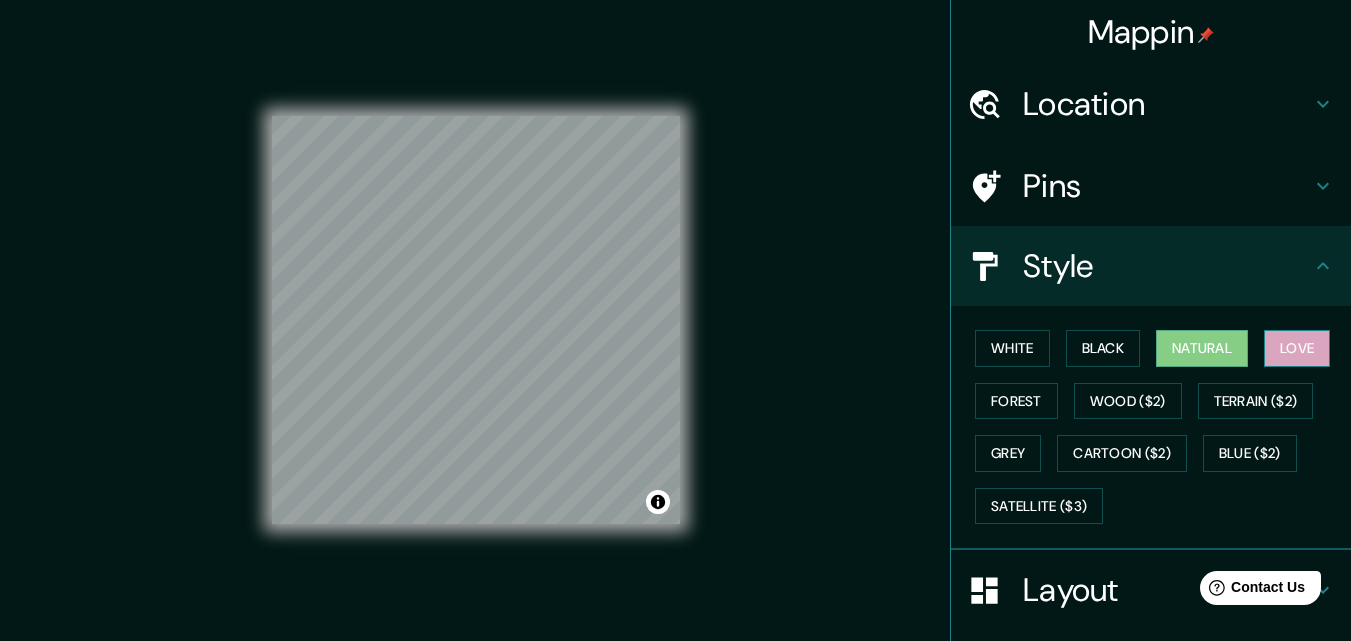 click on "Love" at bounding box center (1297, 348) 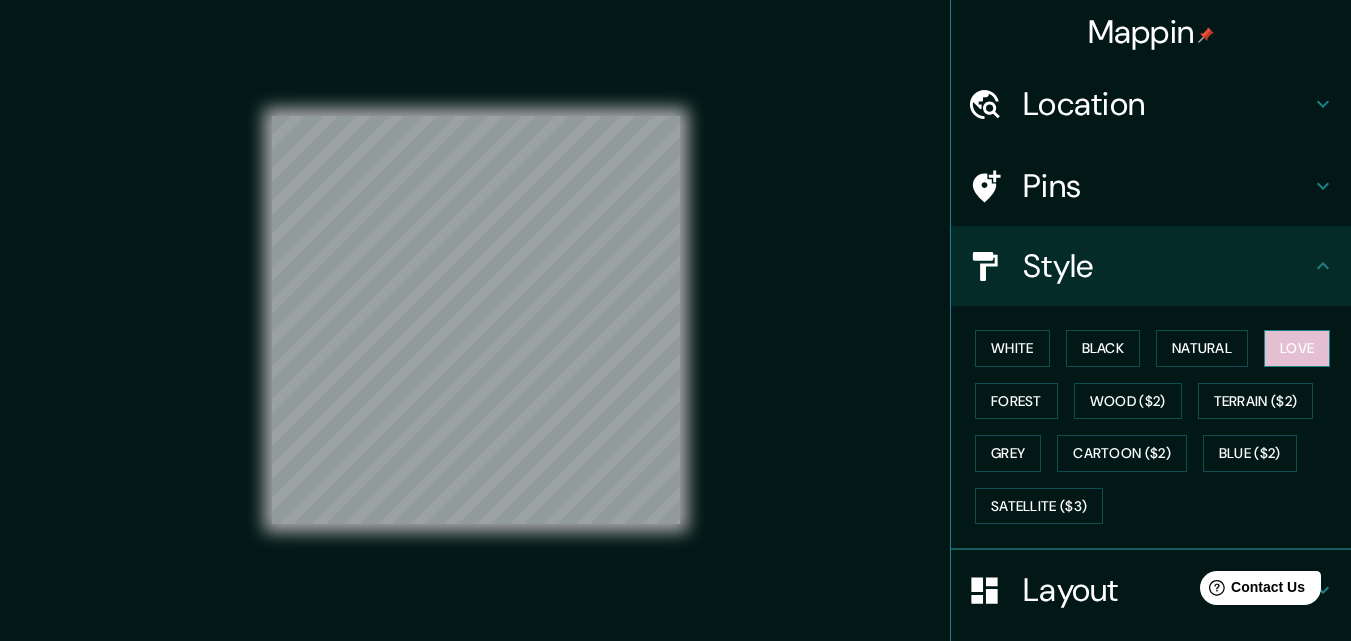 click on "Love" at bounding box center [1297, 348] 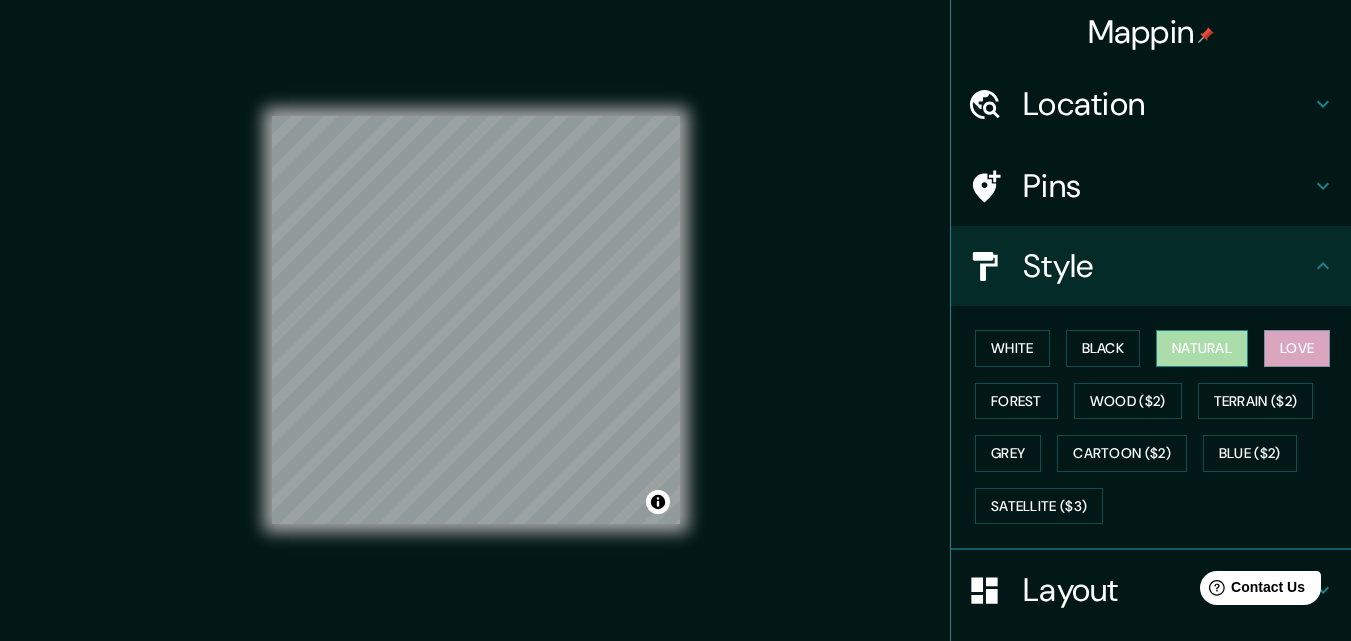 click on "Natural" at bounding box center [1202, 348] 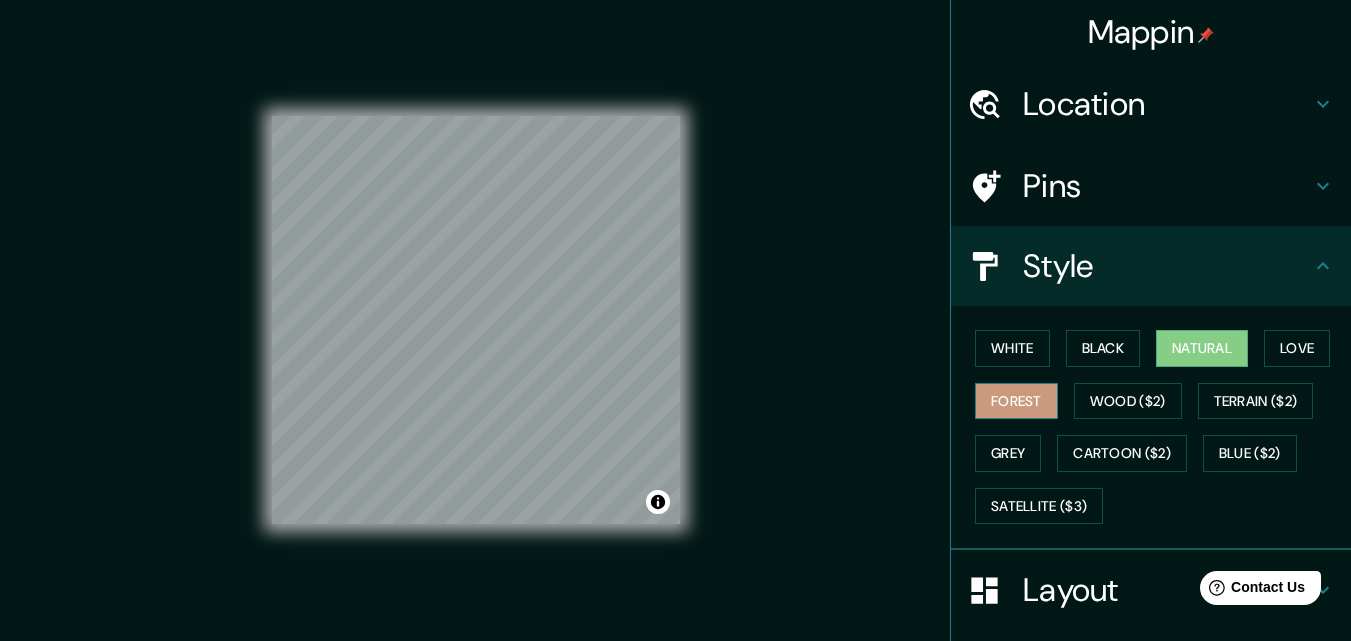 click on "Forest" at bounding box center [1016, 401] 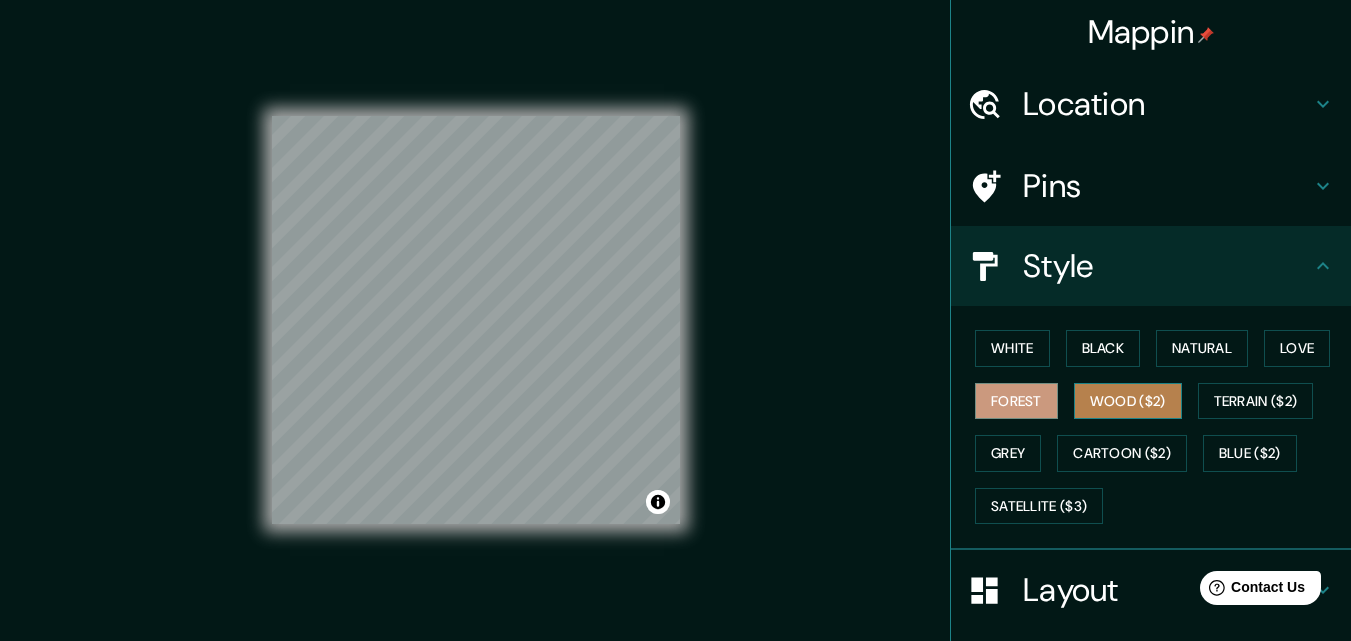 click on "Wood ($2)" at bounding box center [1128, 401] 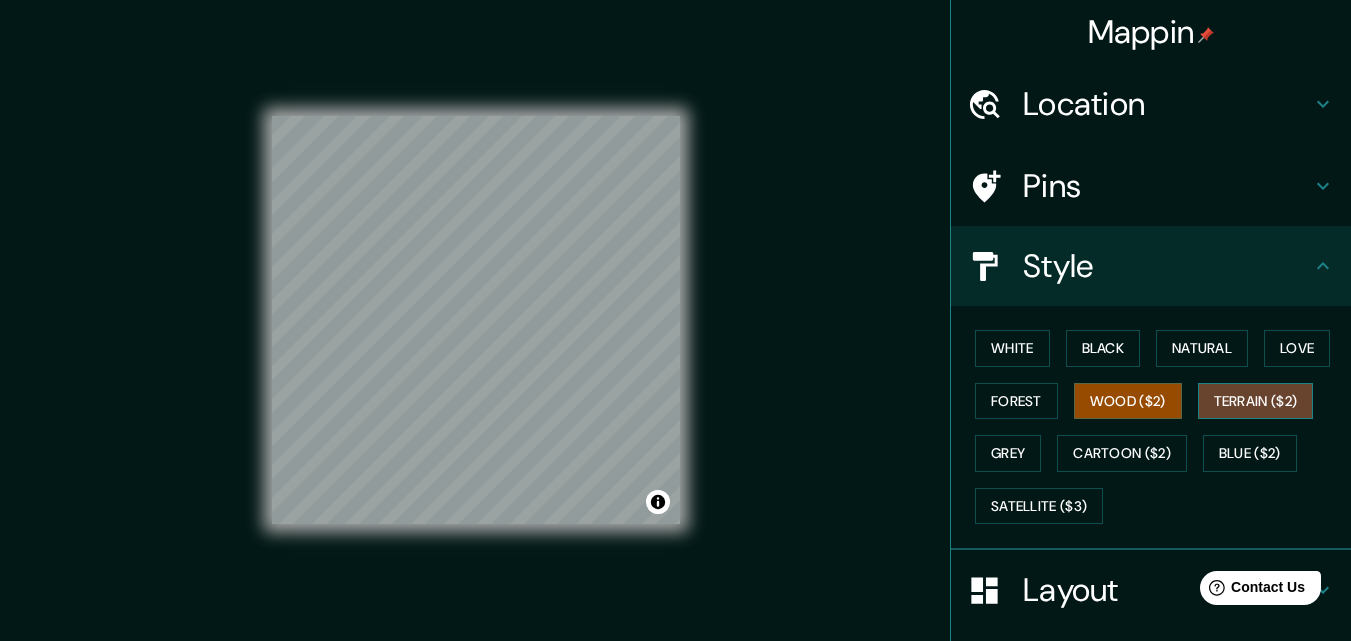 click on "Terrain ($2)" at bounding box center (1256, 401) 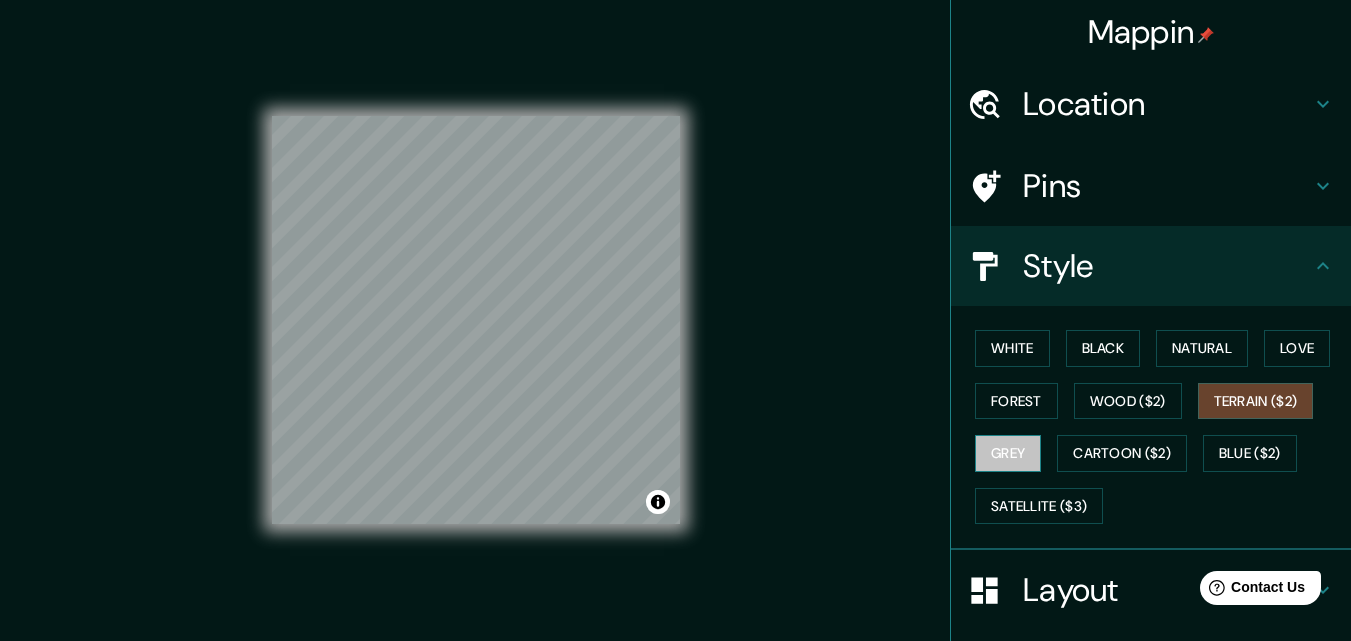 click on "Grey" at bounding box center [1008, 453] 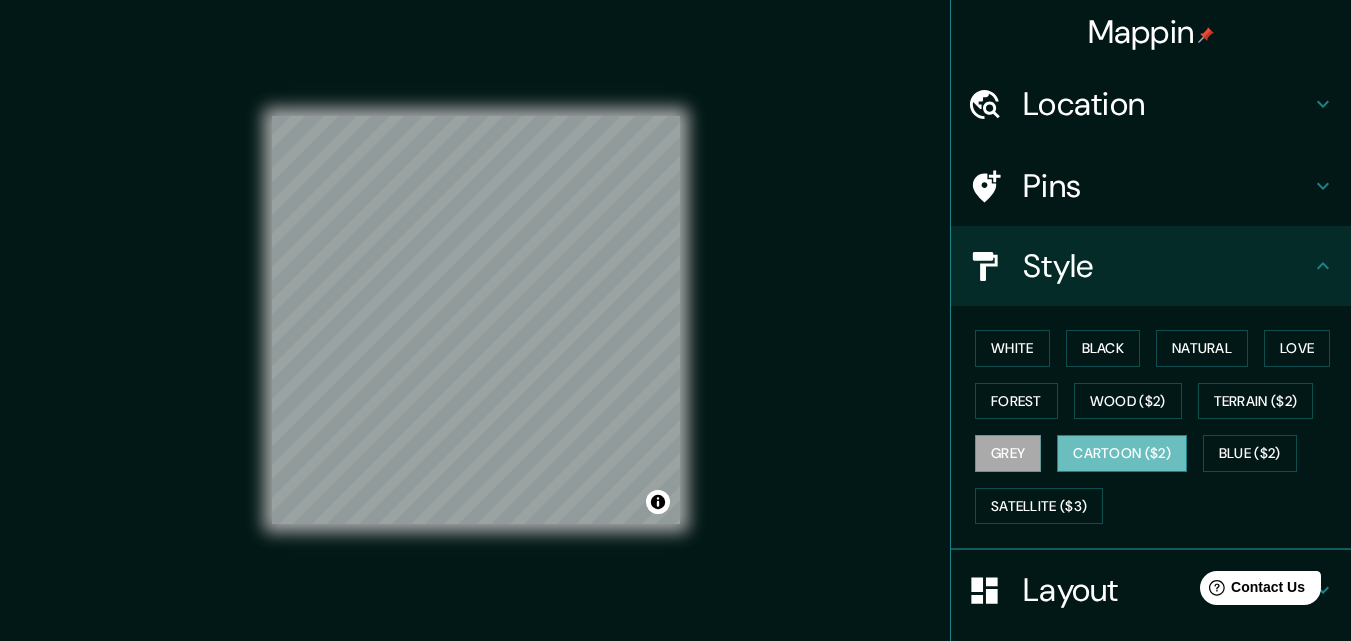 click on "Cartoon ($2)" at bounding box center (1122, 453) 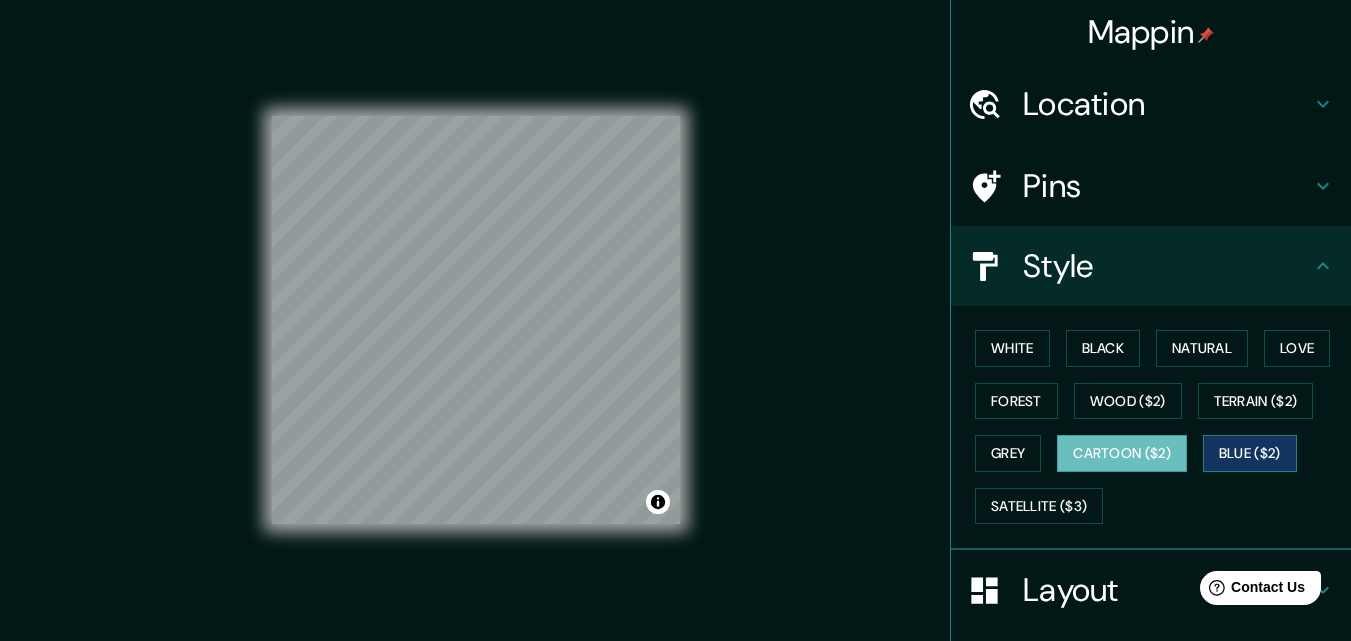 click on "Blue ($2)" at bounding box center (1250, 453) 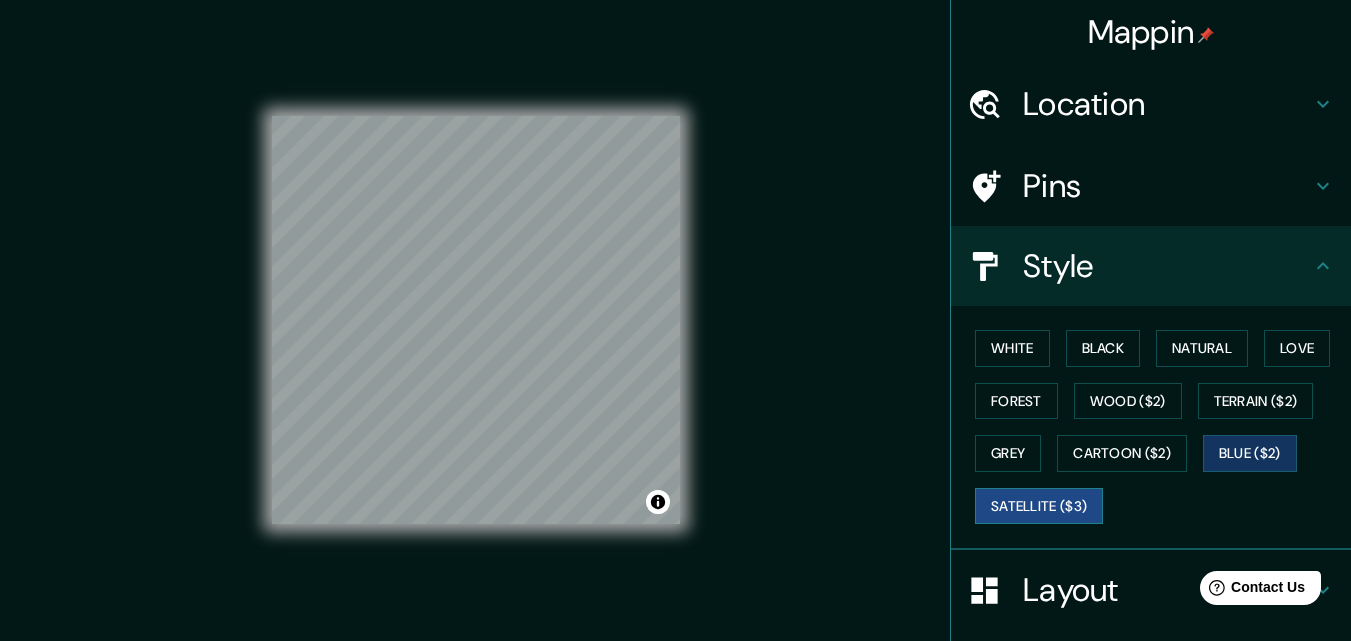 click on "Satellite ($3)" at bounding box center (1039, 506) 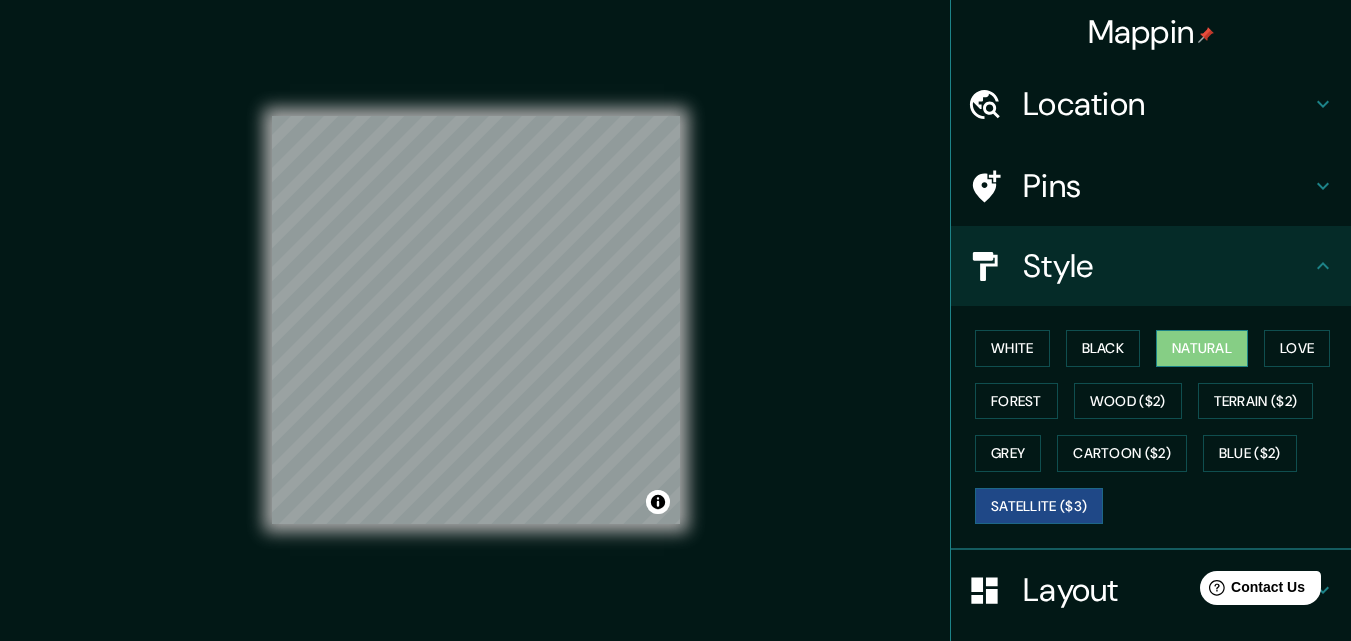 click on "Natural" at bounding box center [1202, 348] 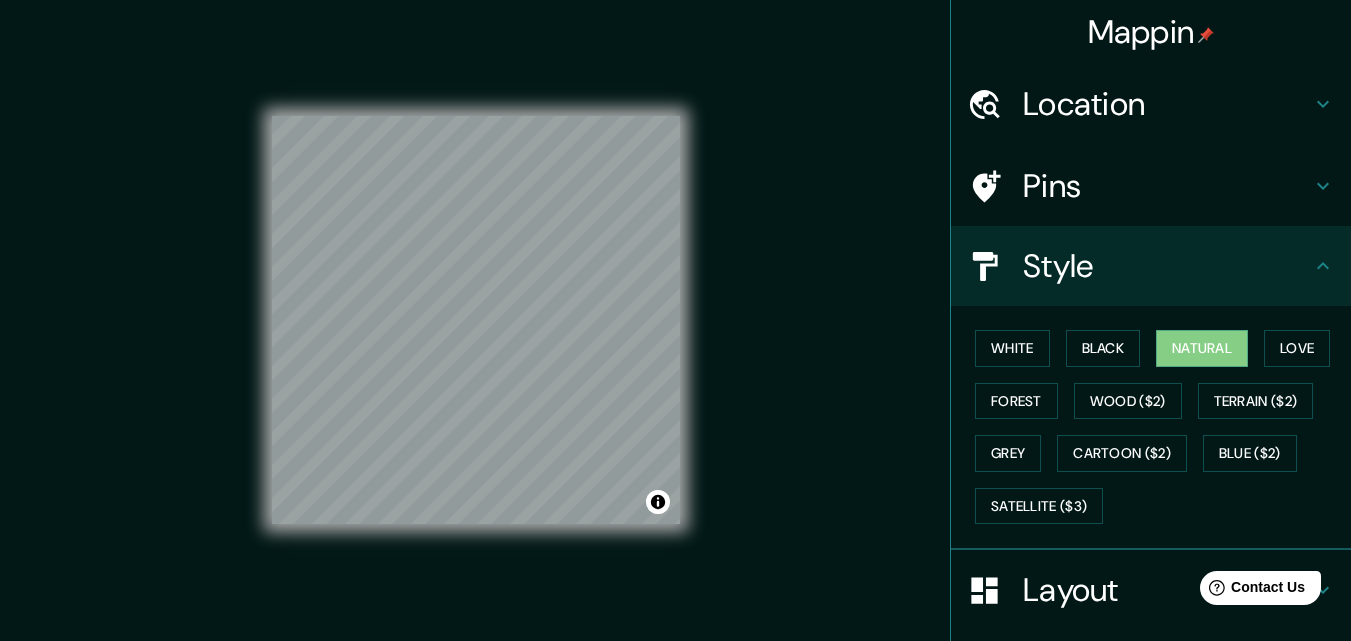 click 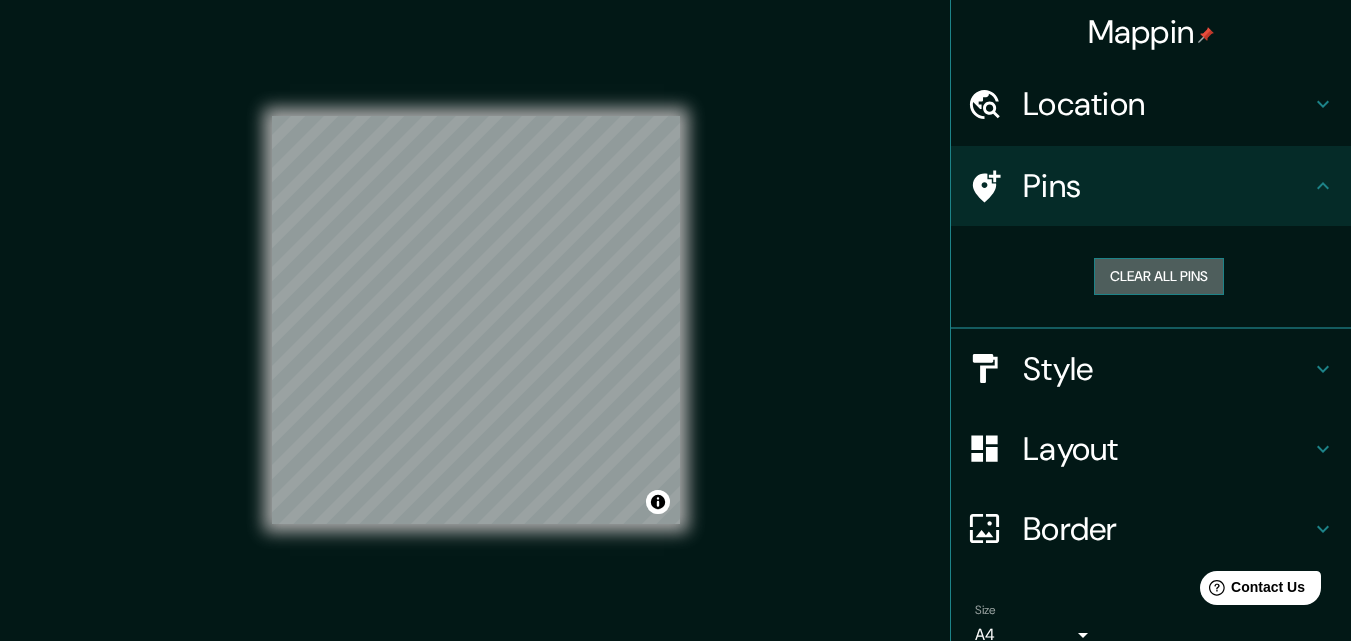 click on "Clear all pins" at bounding box center [1159, 276] 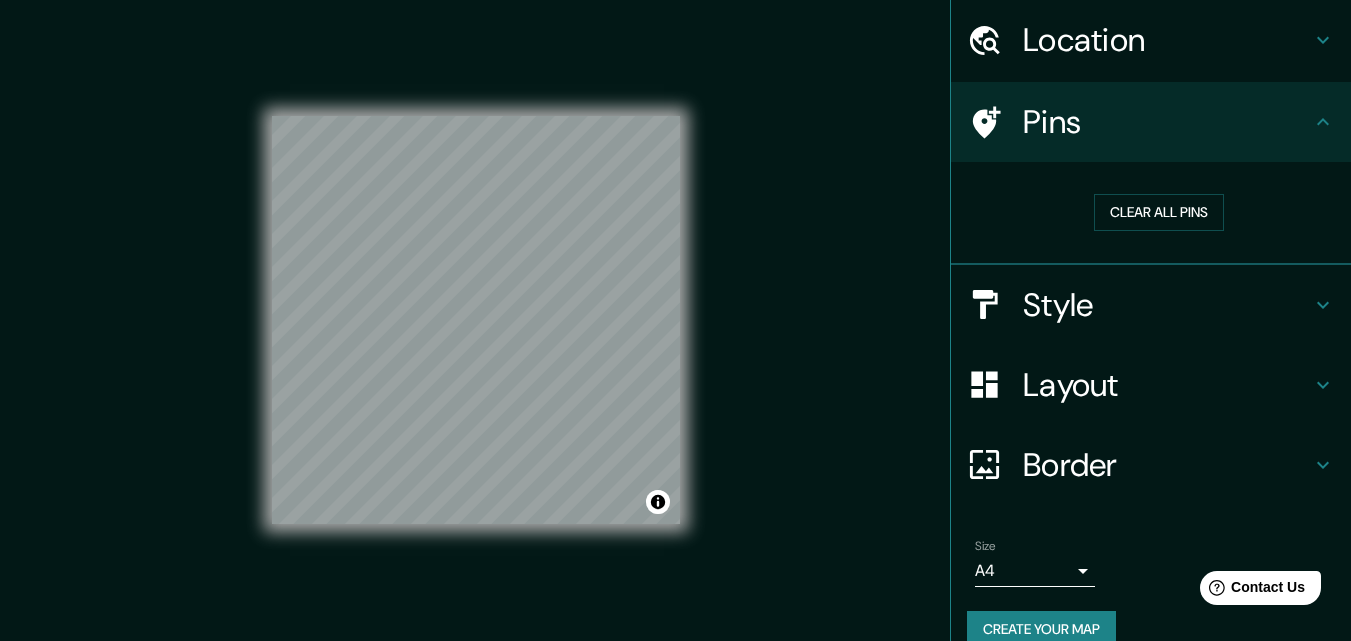 scroll, scrollTop: 94, scrollLeft: 0, axis: vertical 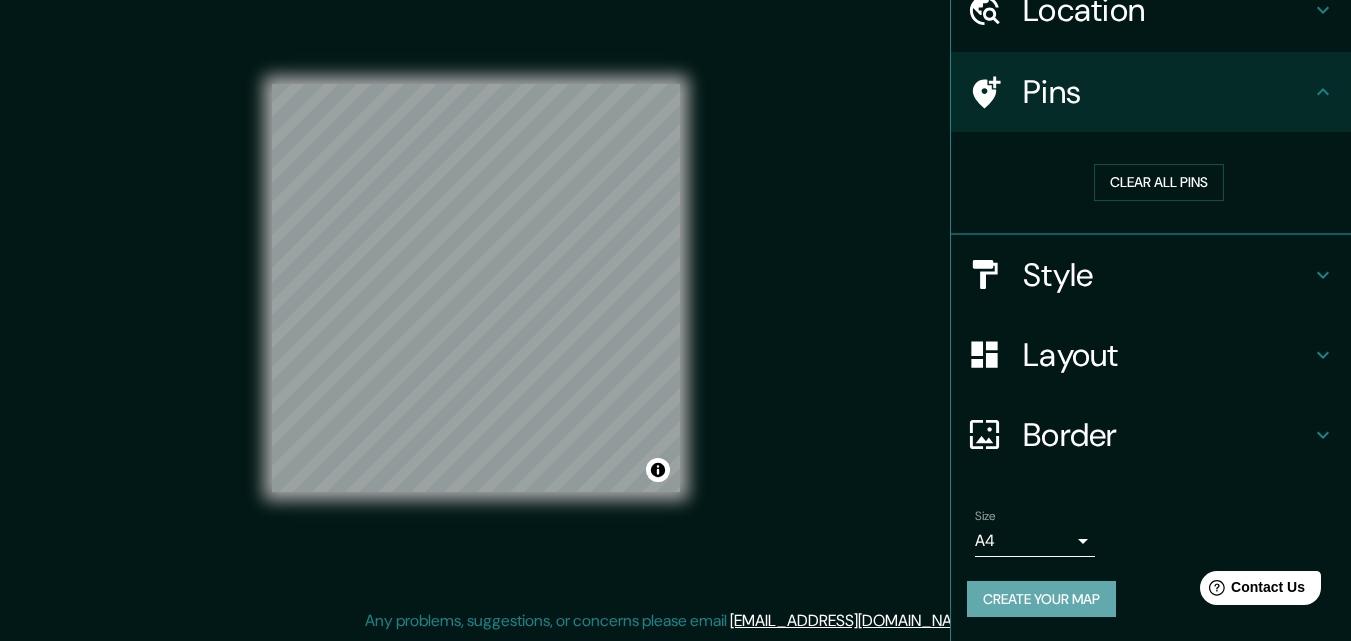 click on "Create your map" at bounding box center [1041, 599] 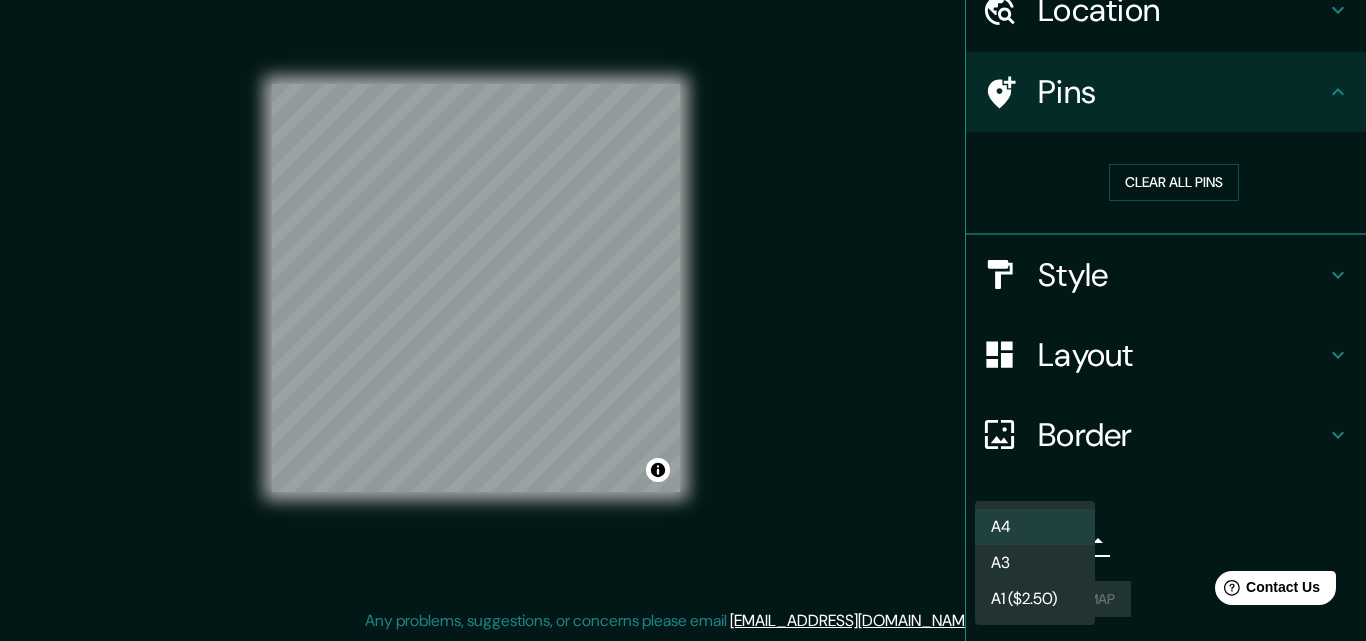 click on "Mappin Location Pins Clear all pins Style Layout Border Choose a border.  Hint : you can make layers of the frame opaque to create some cool effects. None Simple Transparent Fancy Size A4 single Create your map © Mapbox   © OpenStreetMap   Improve this map Any problems, suggestions, or concerns please email    help@mappin.pro . . . A4 A3 A1 ($2.50)" at bounding box center (683, 288) 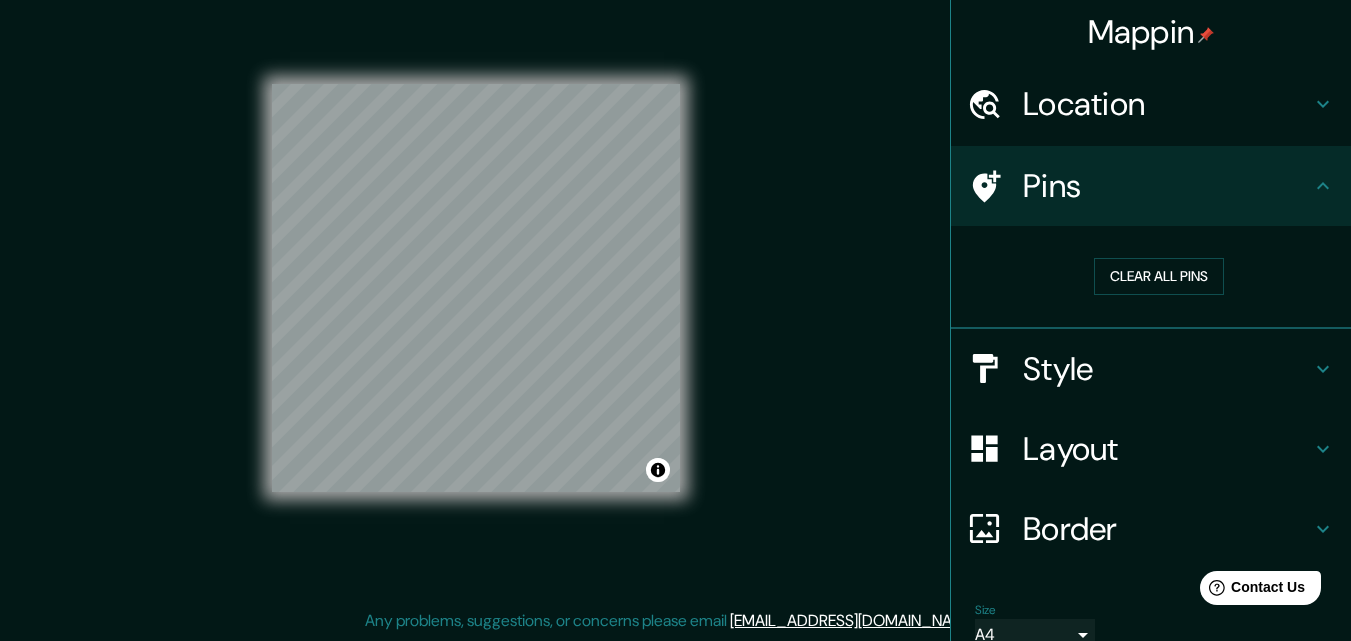 scroll, scrollTop: 94, scrollLeft: 0, axis: vertical 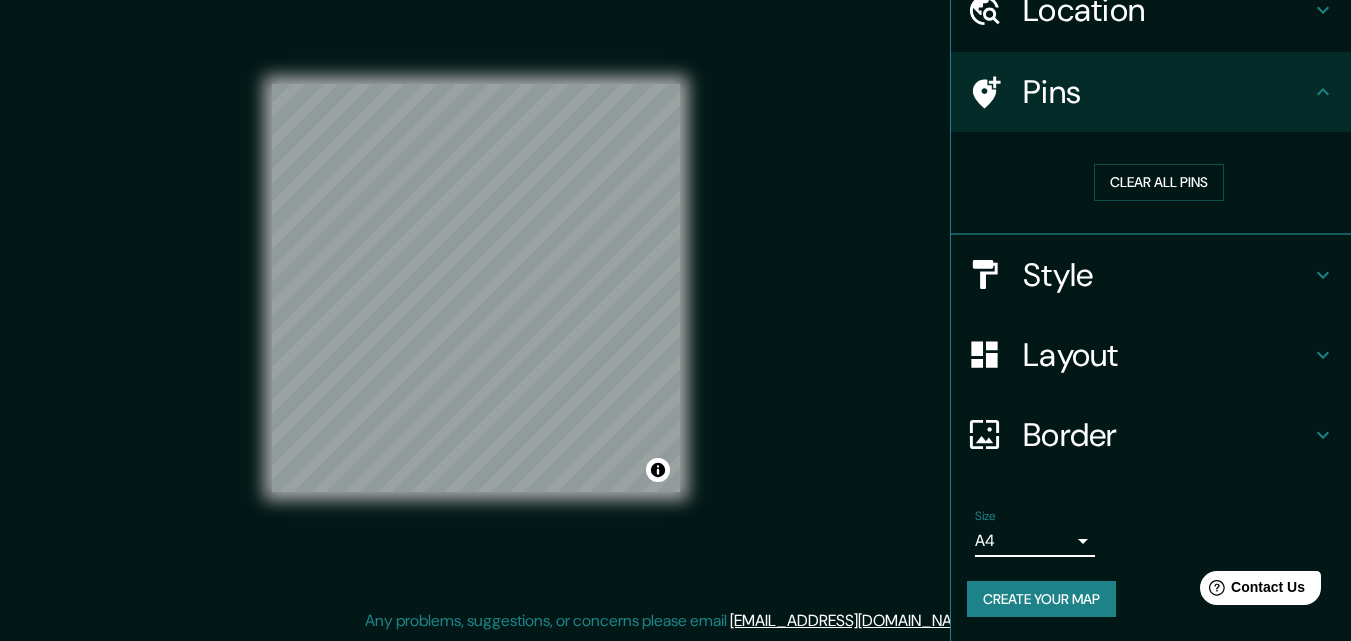 click on "Create your map" at bounding box center (1041, 599) 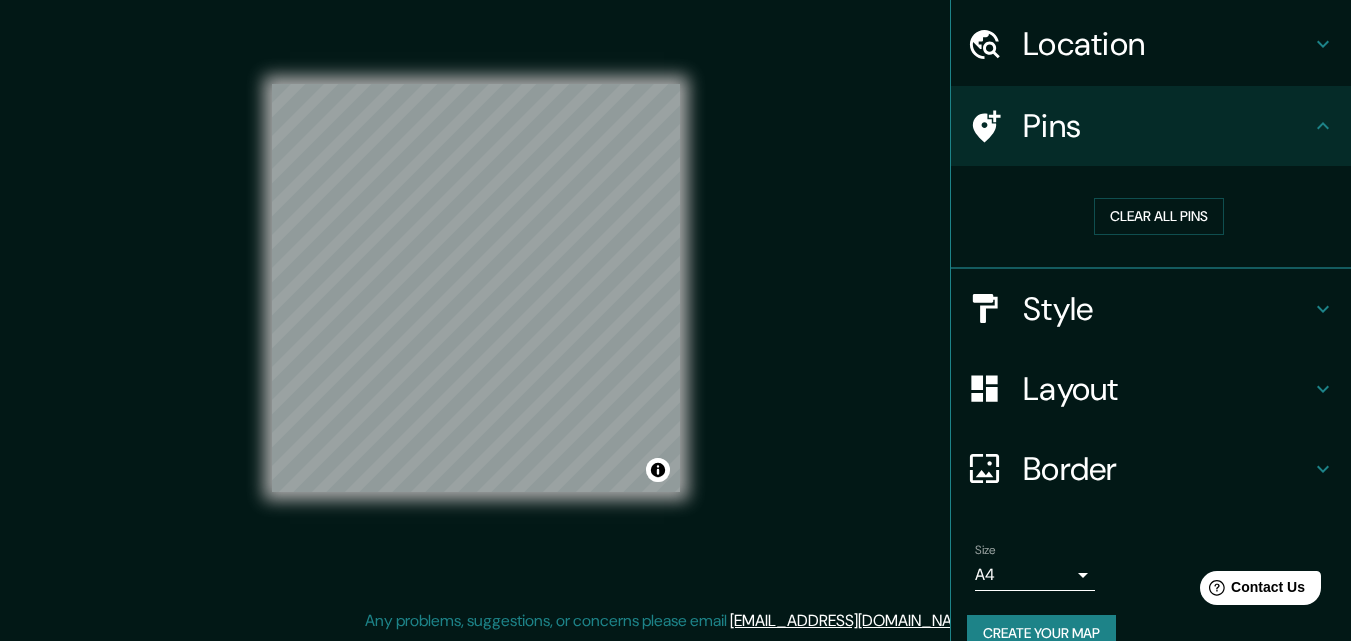 scroll, scrollTop: 94, scrollLeft: 0, axis: vertical 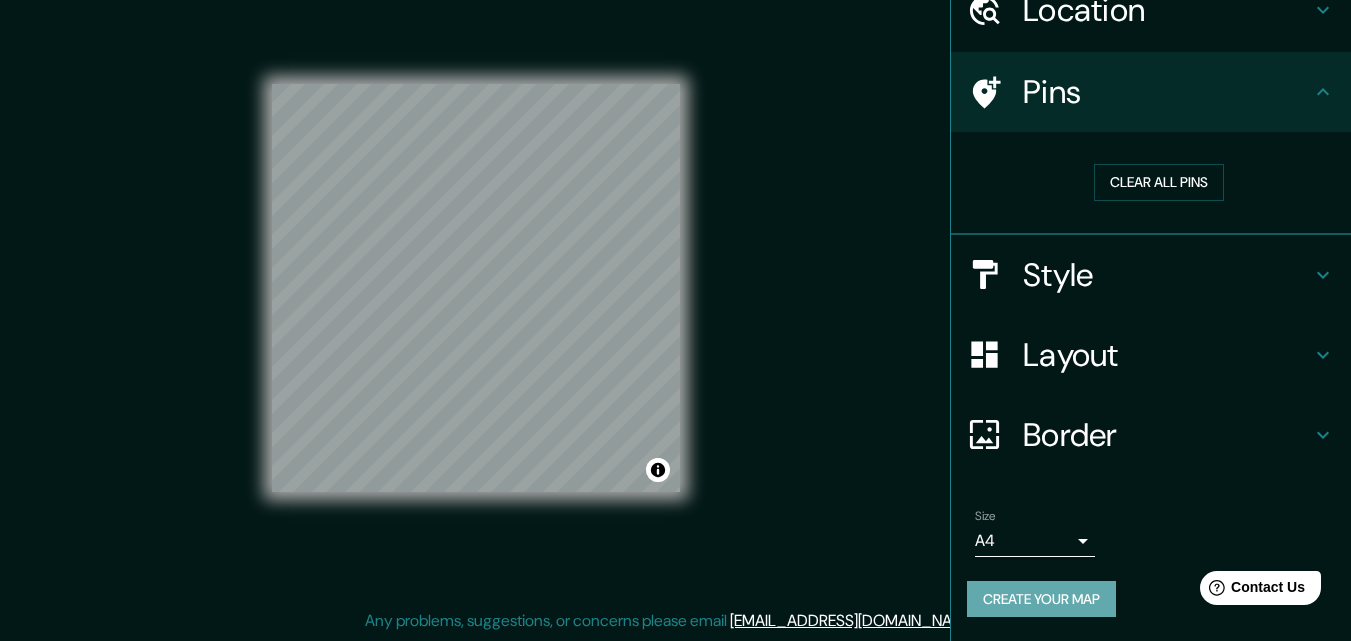 click on "Create your map" at bounding box center (1041, 599) 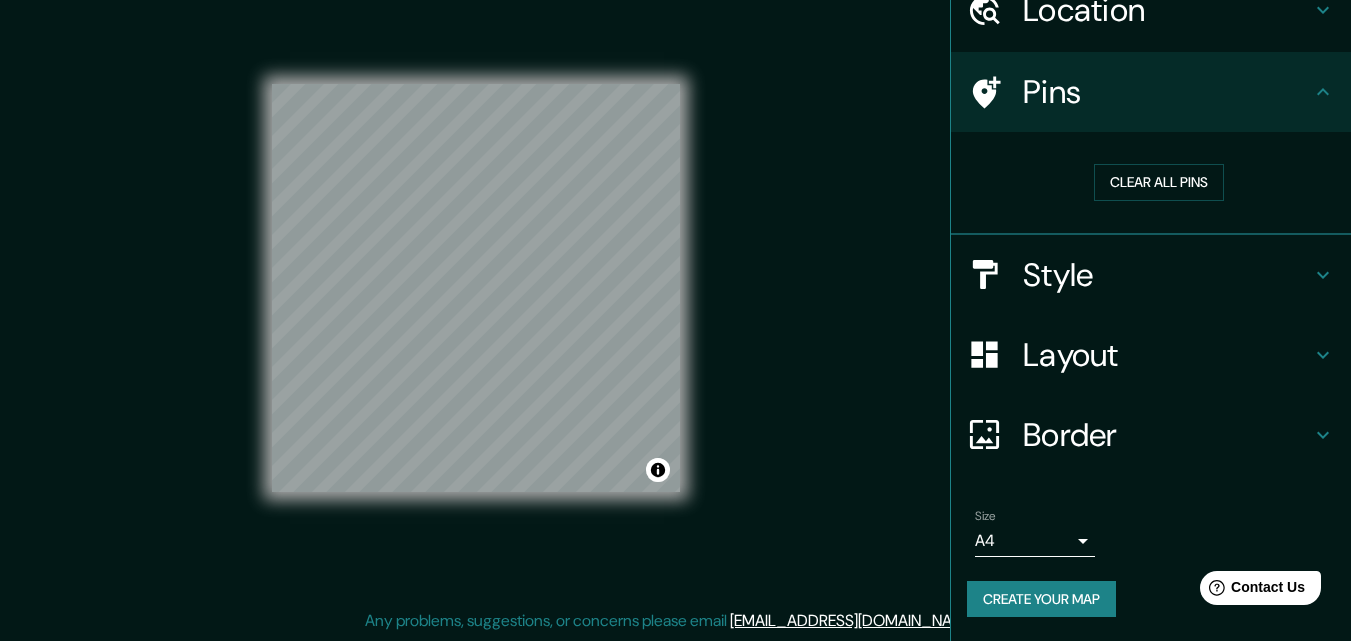 click 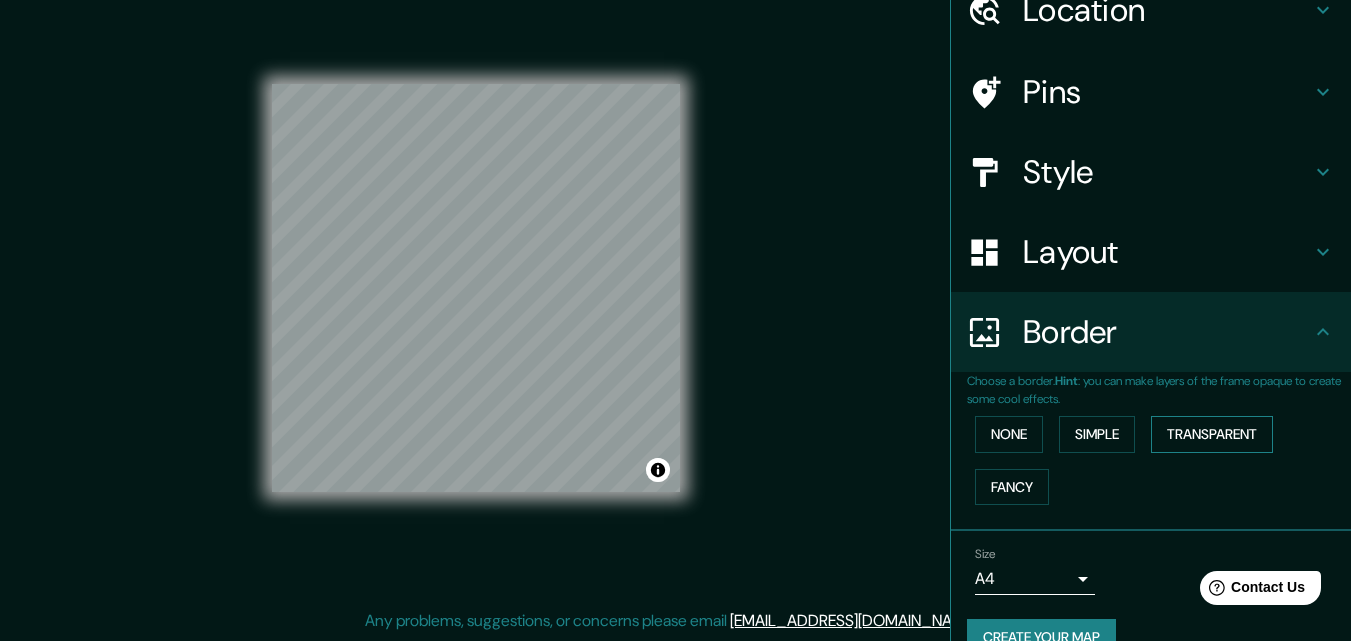 click on "Transparent" at bounding box center [1212, 434] 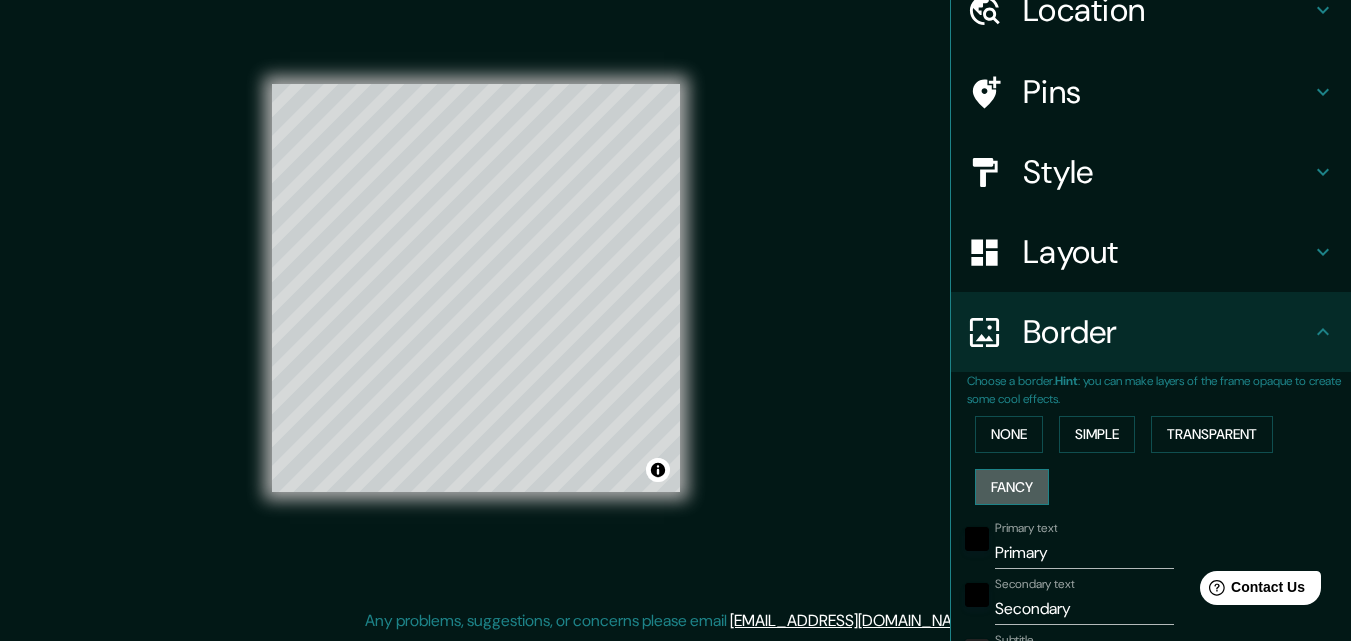 click on "Fancy" at bounding box center (1012, 487) 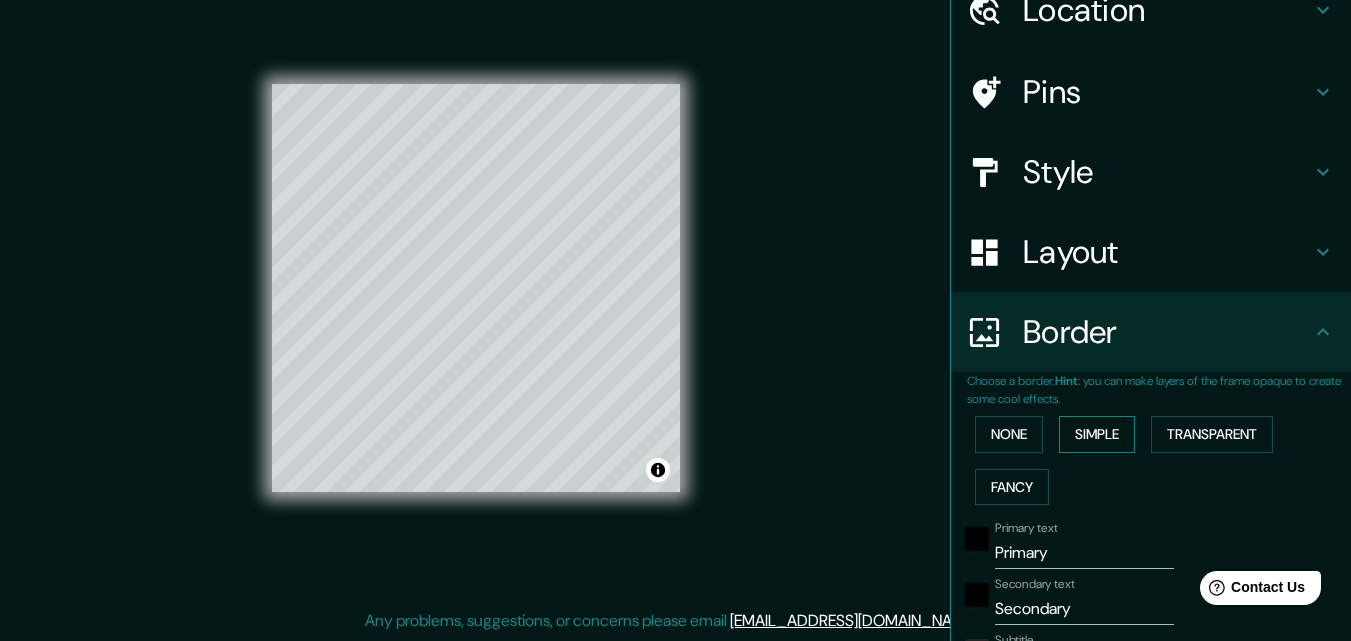 click on "Simple" at bounding box center (1097, 434) 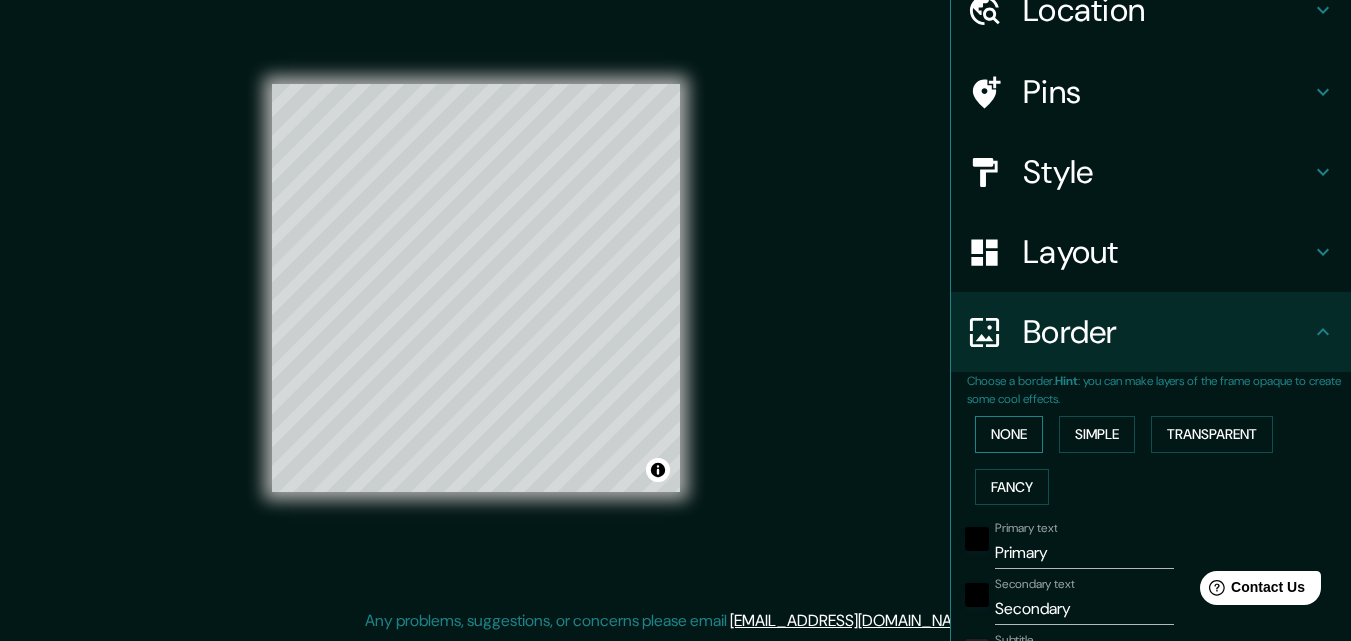 click on "None" at bounding box center (1009, 434) 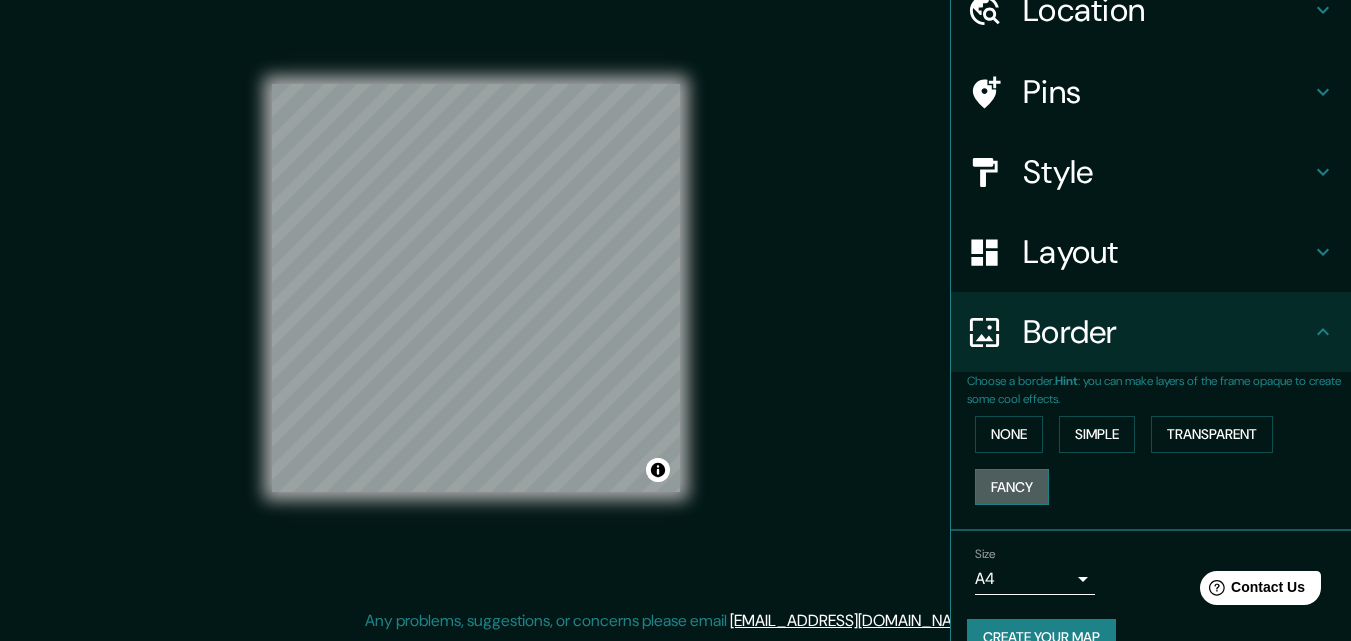 click on "Fancy" at bounding box center [1012, 487] 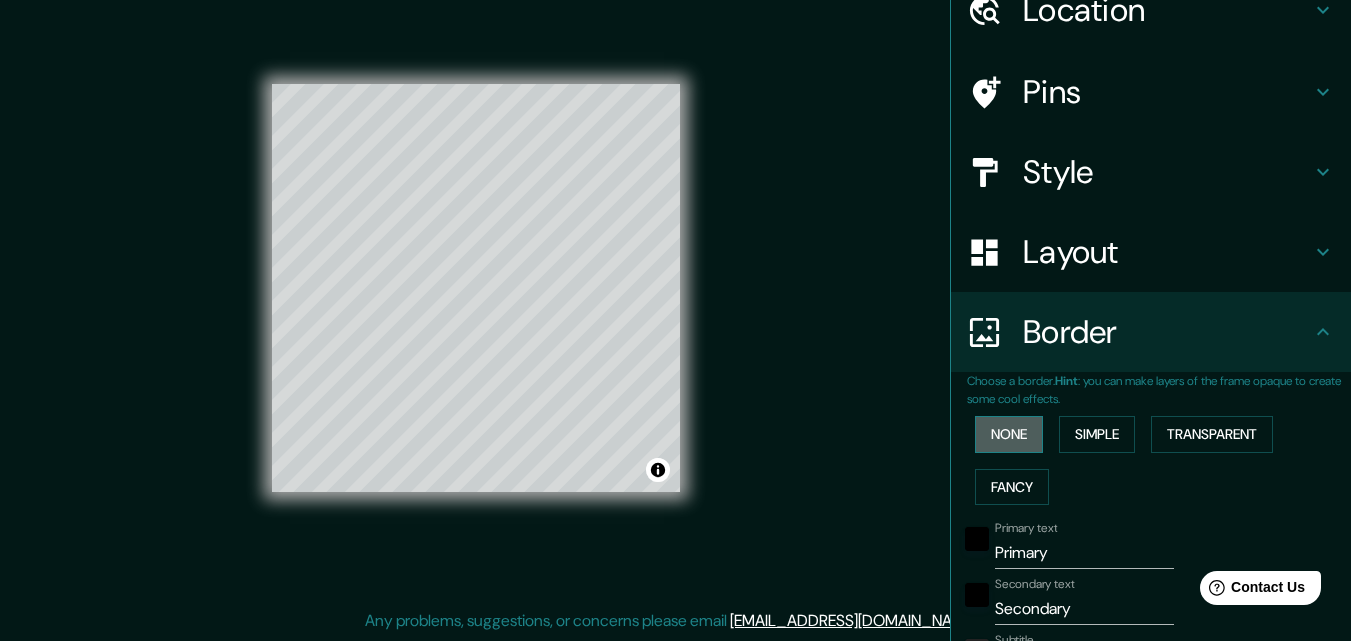 click on "None" at bounding box center (1009, 434) 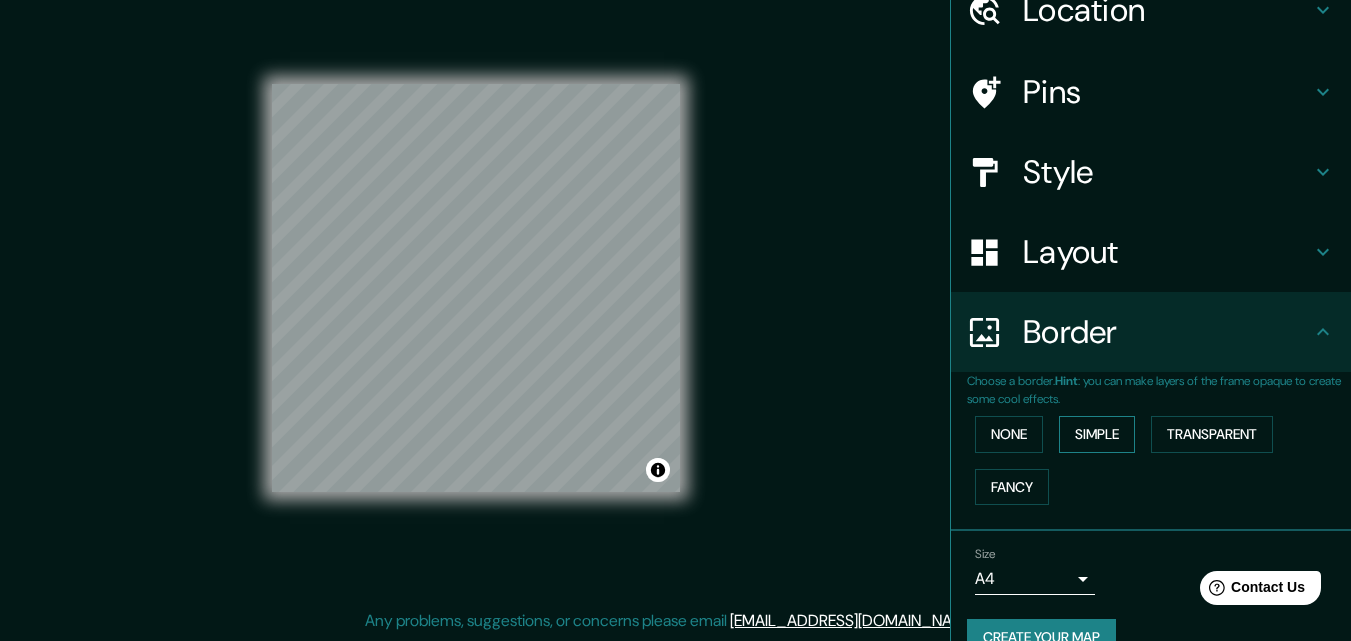 click on "Simple" at bounding box center [1097, 434] 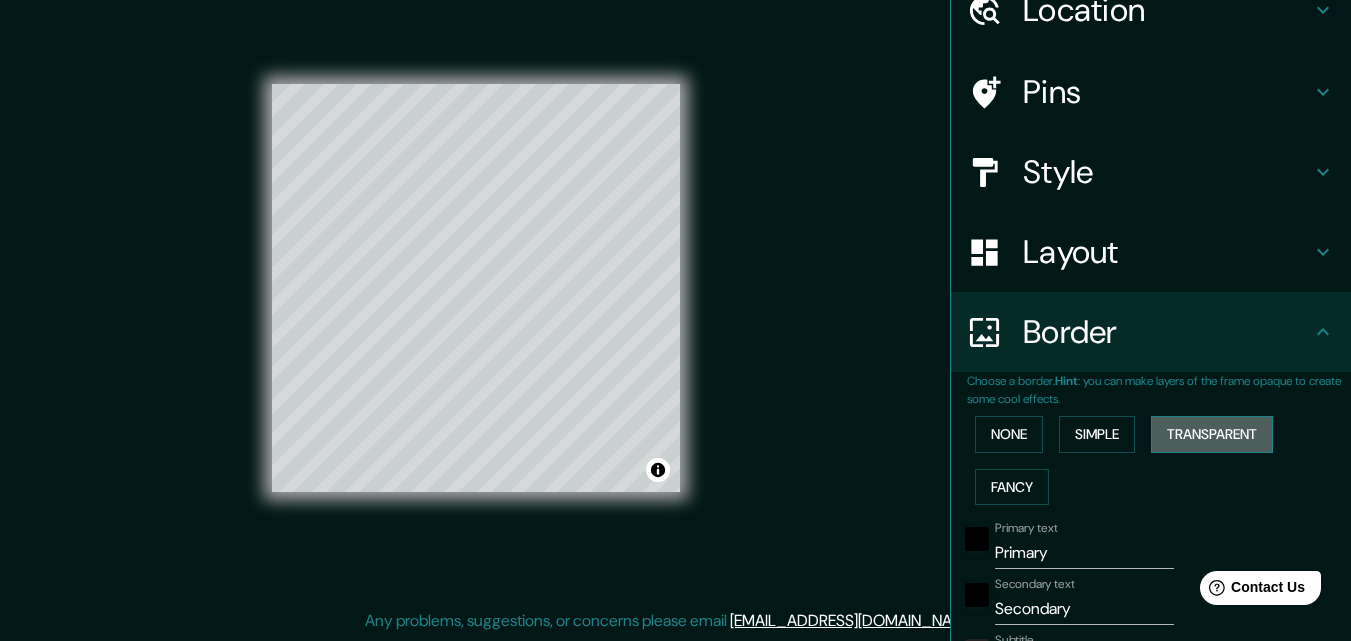 click on "Transparent" at bounding box center (1212, 434) 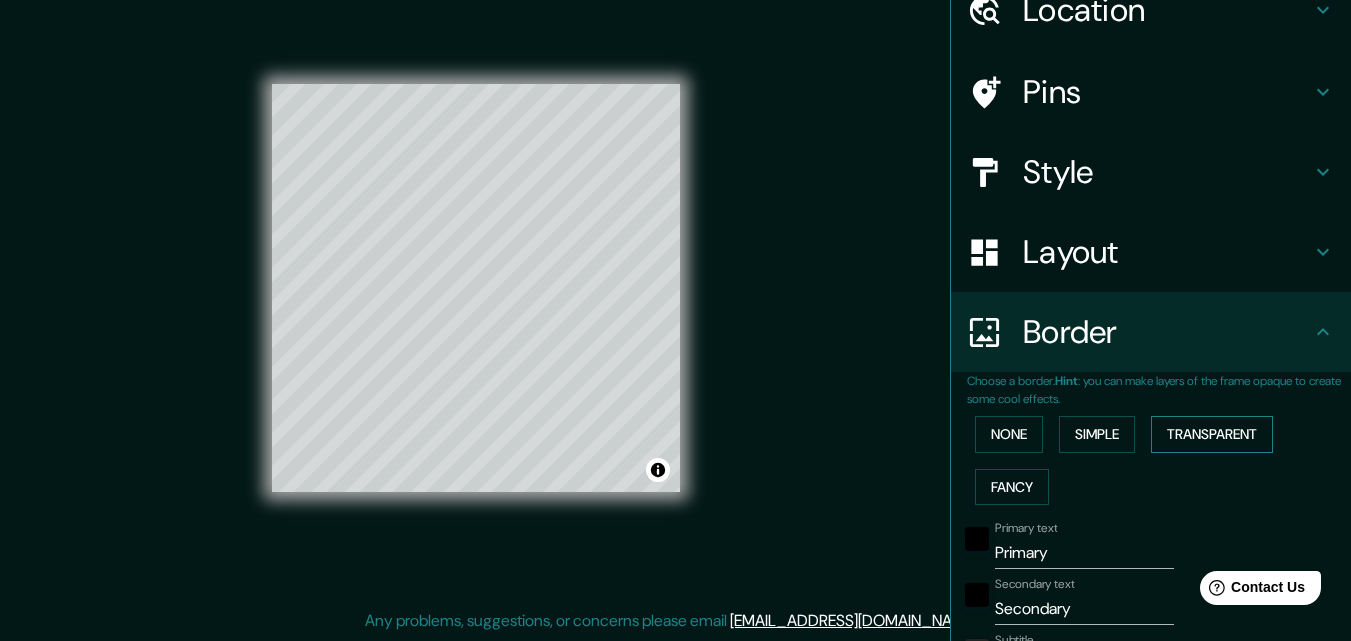 click on "Transparent" at bounding box center (1212, 434) 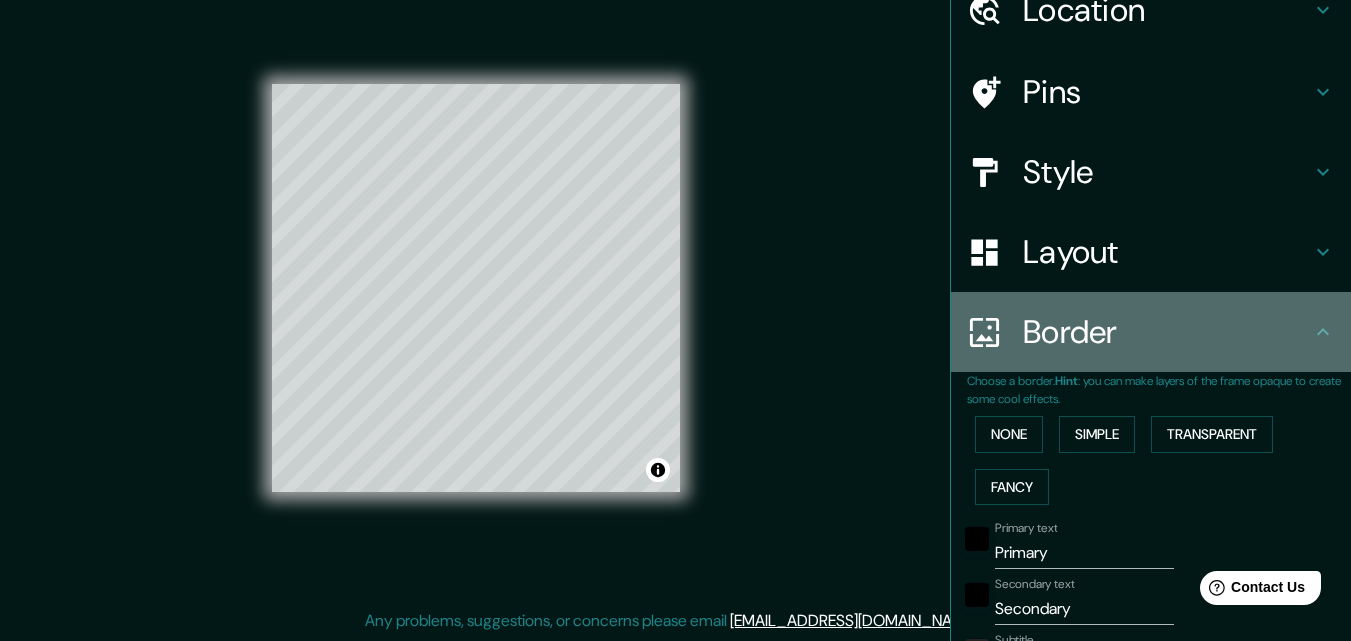 click 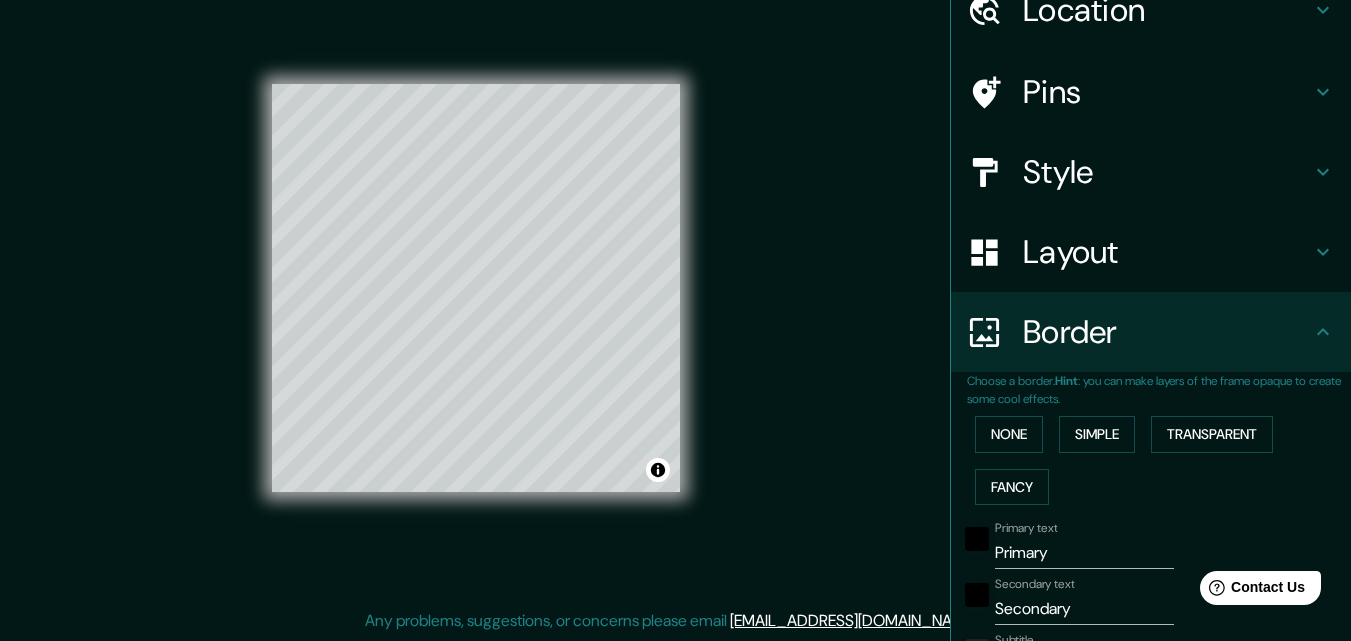 click 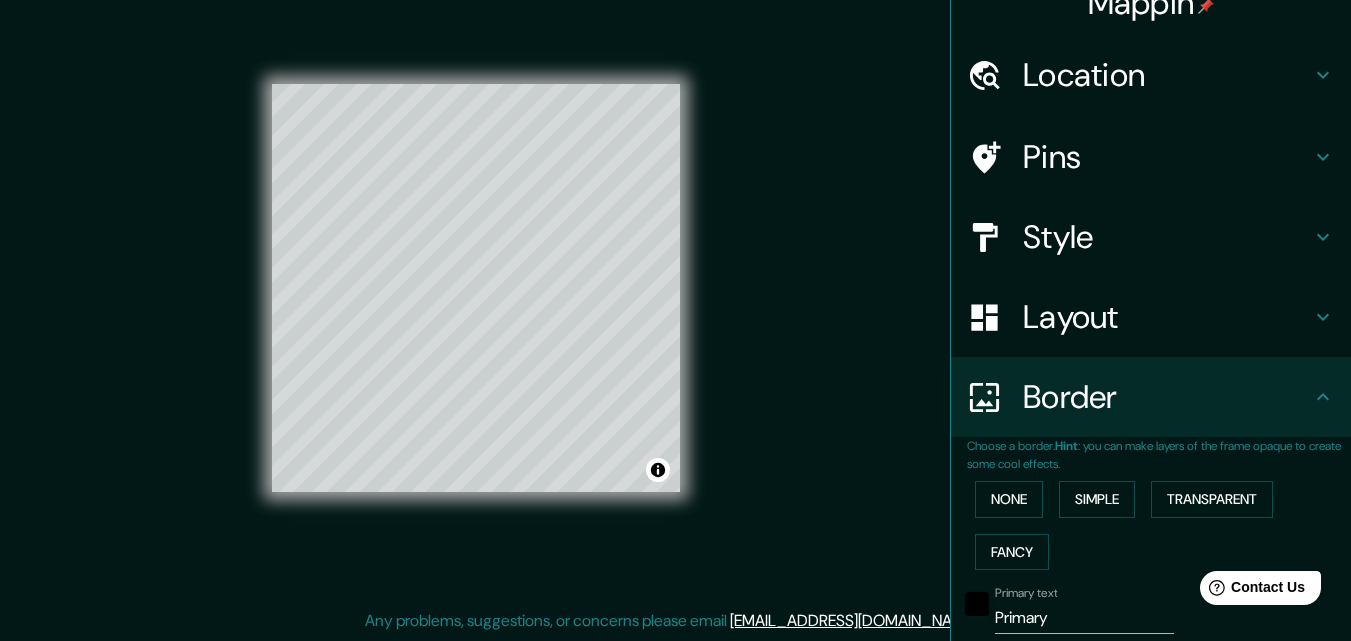 scroll, scrollTop: 0, scrollLeft: 0, axis: both 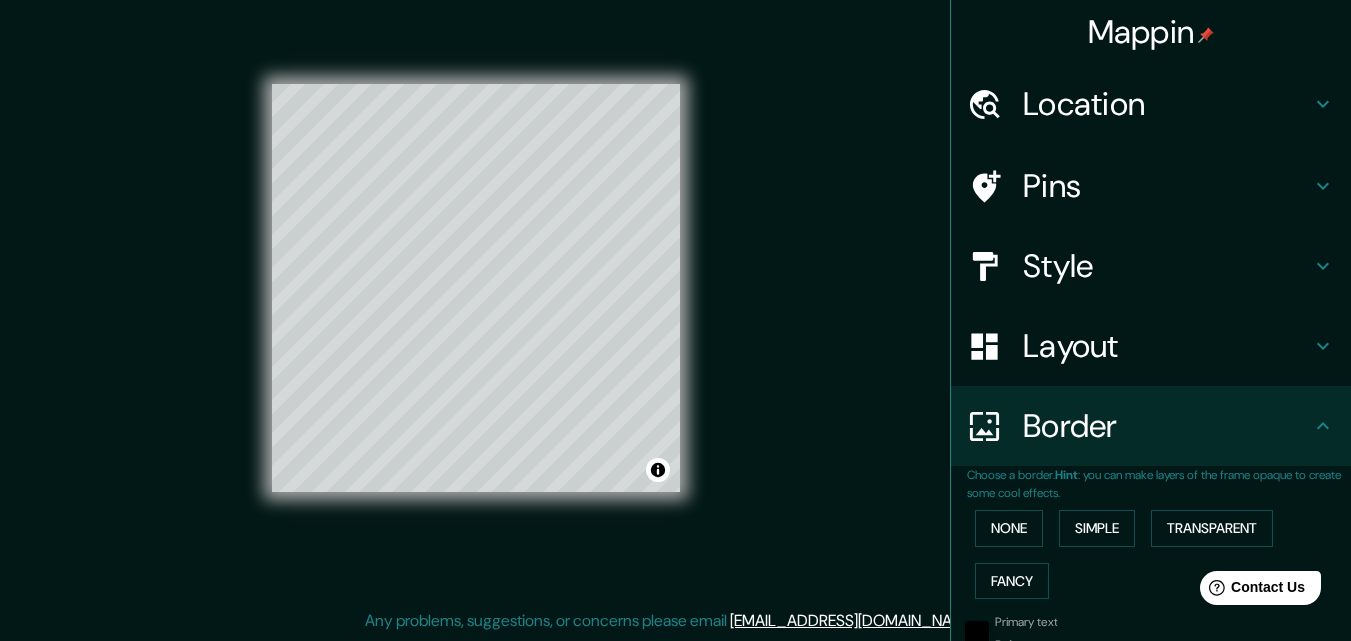 click on "Pins" at bounding box center [1167, 186] 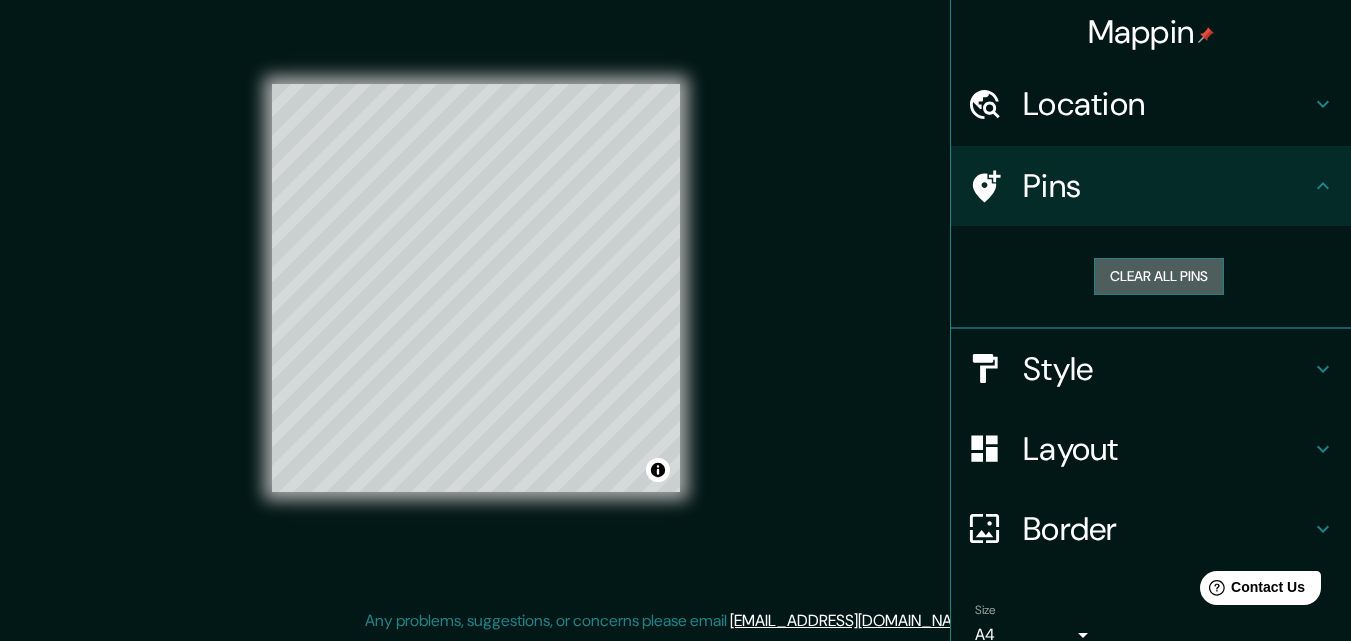 click on "Clear all pins" at bounding box center [1159, 276] 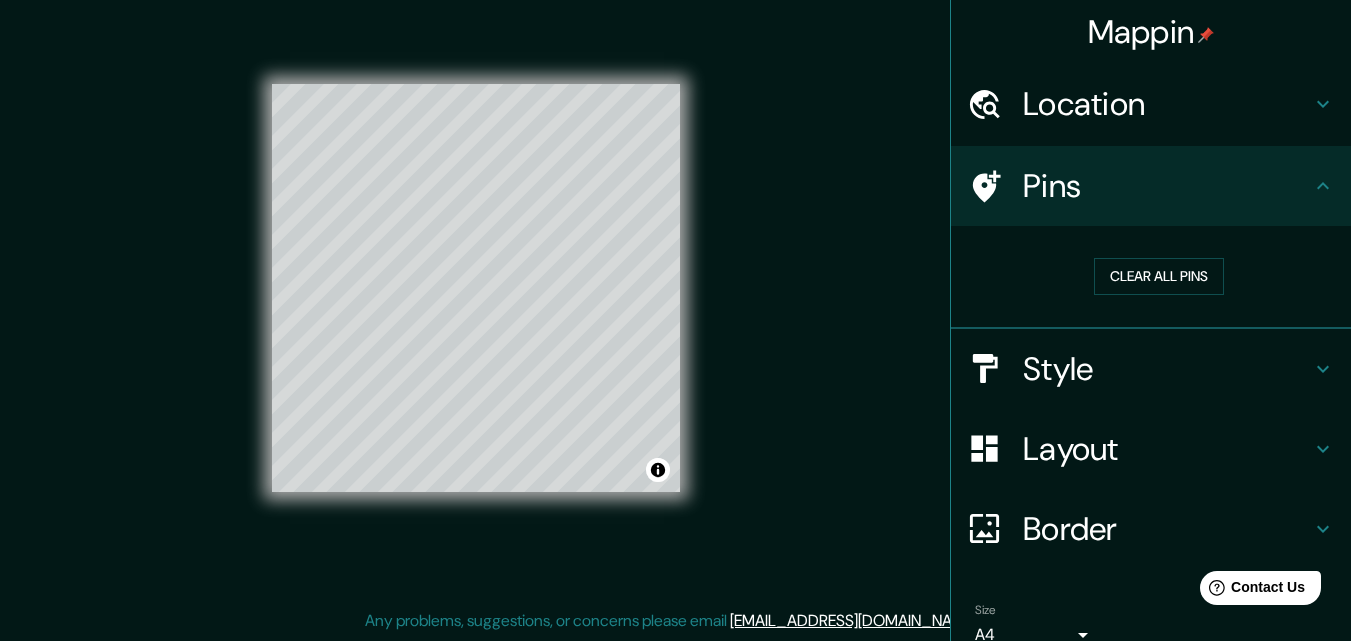 click on "Style" at bounding box center [1167, 369] 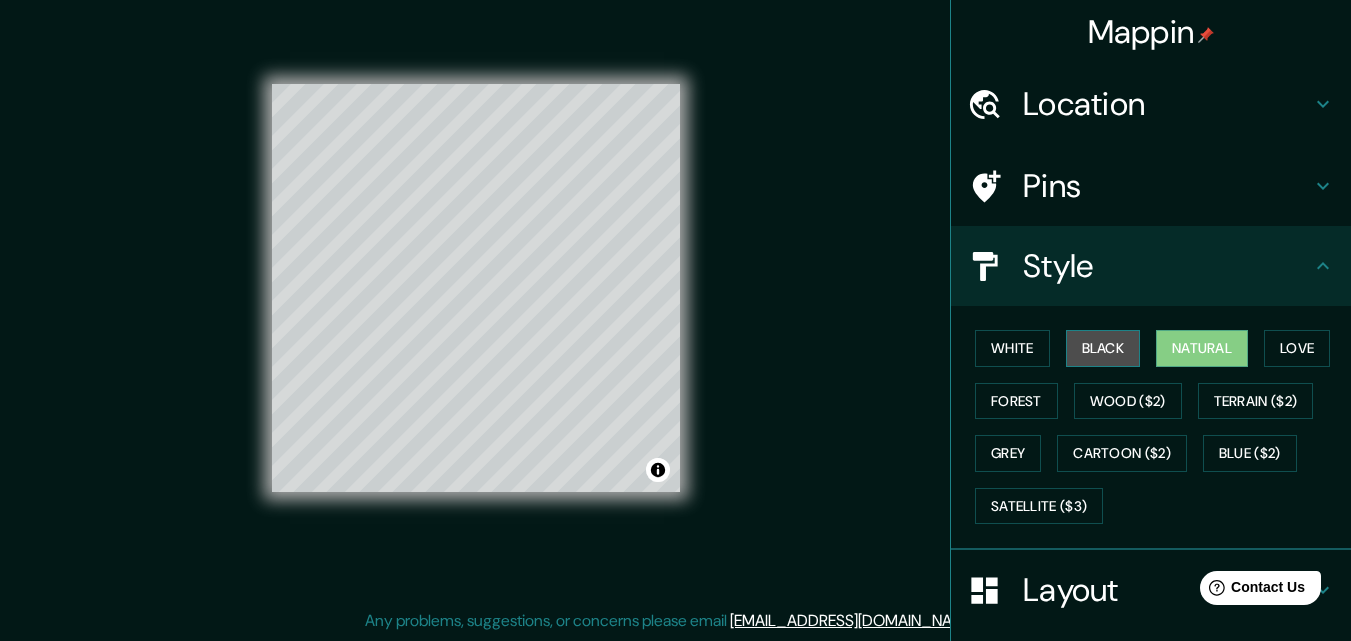 click on "Black" at bounding box center [1103, 348] 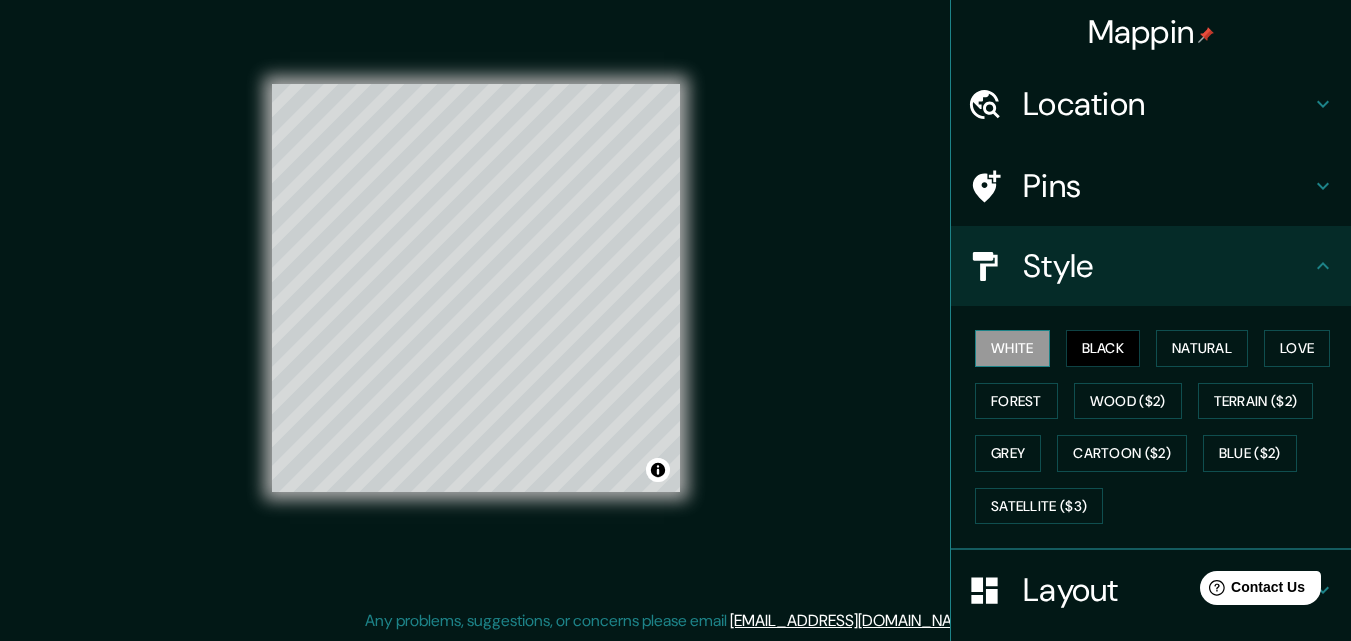 click on "White" at bounding box center [1012, 348] 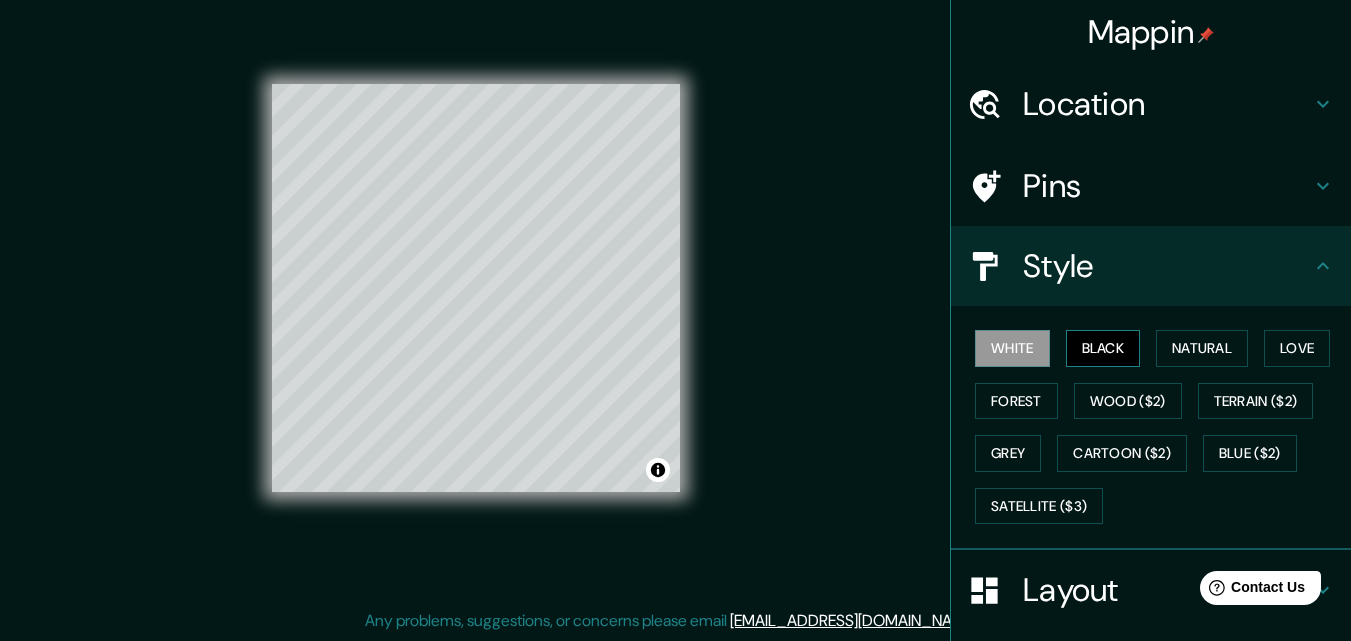 click on "Black" at bounding box center (1103, 348) 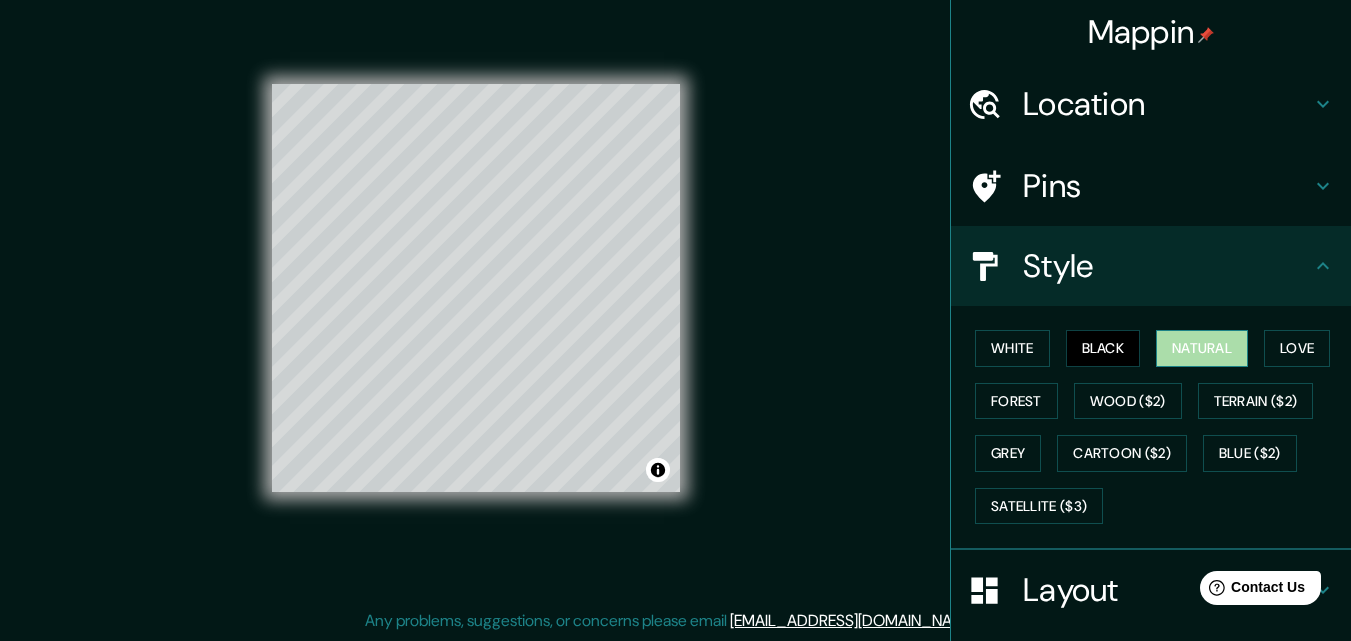 drag, startPoint x: 1154, startPoint y: 341, endPoint x: 1187, endPoint y: 345, distance: 33.24154 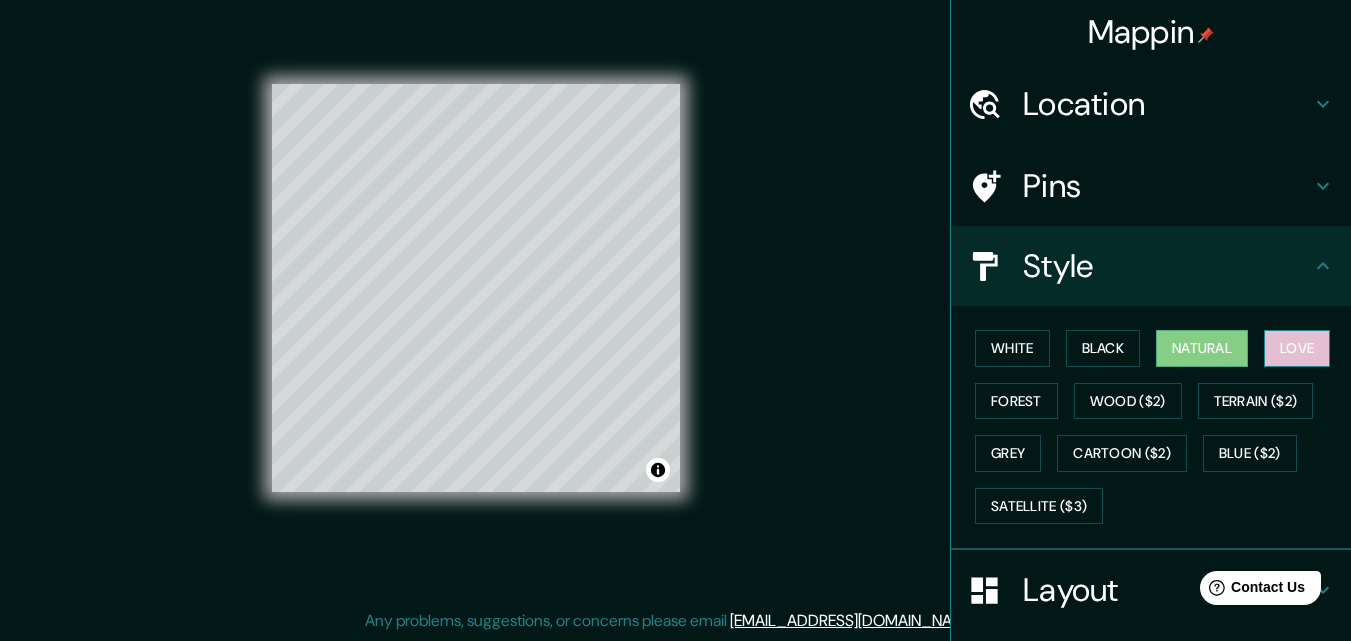 click on "Love" at bounding box center [1297, 348] 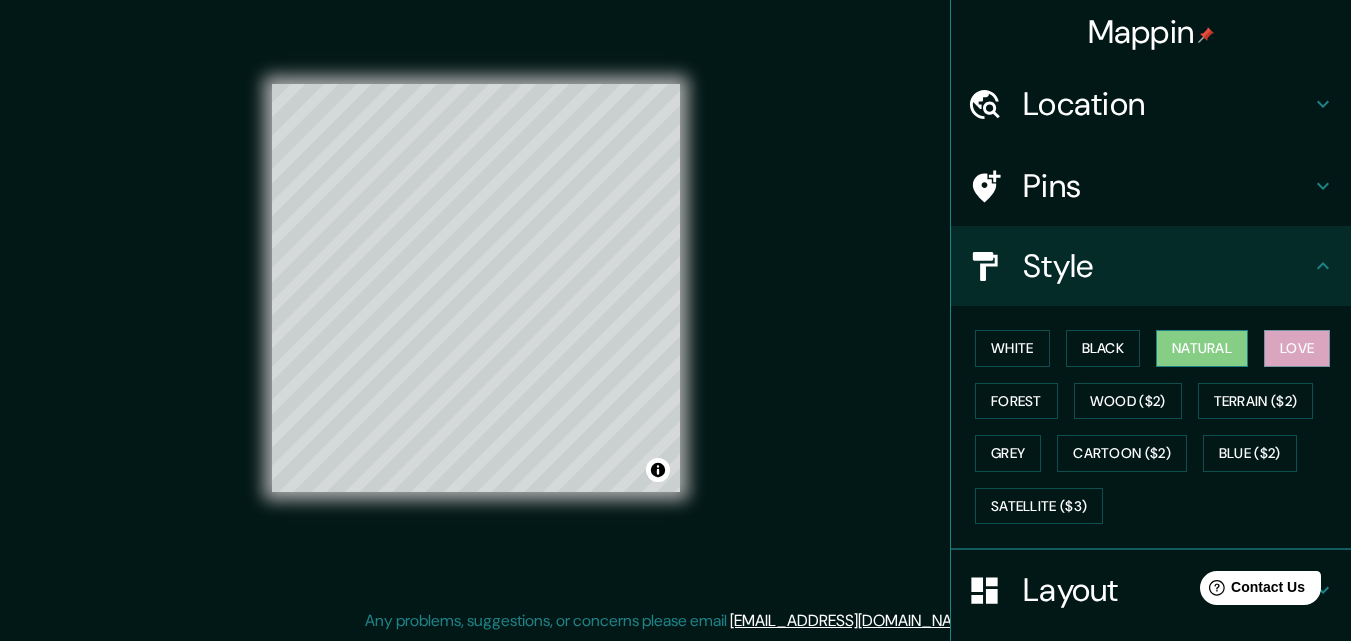 click on "Natural" at bounding box center [1202, 348] 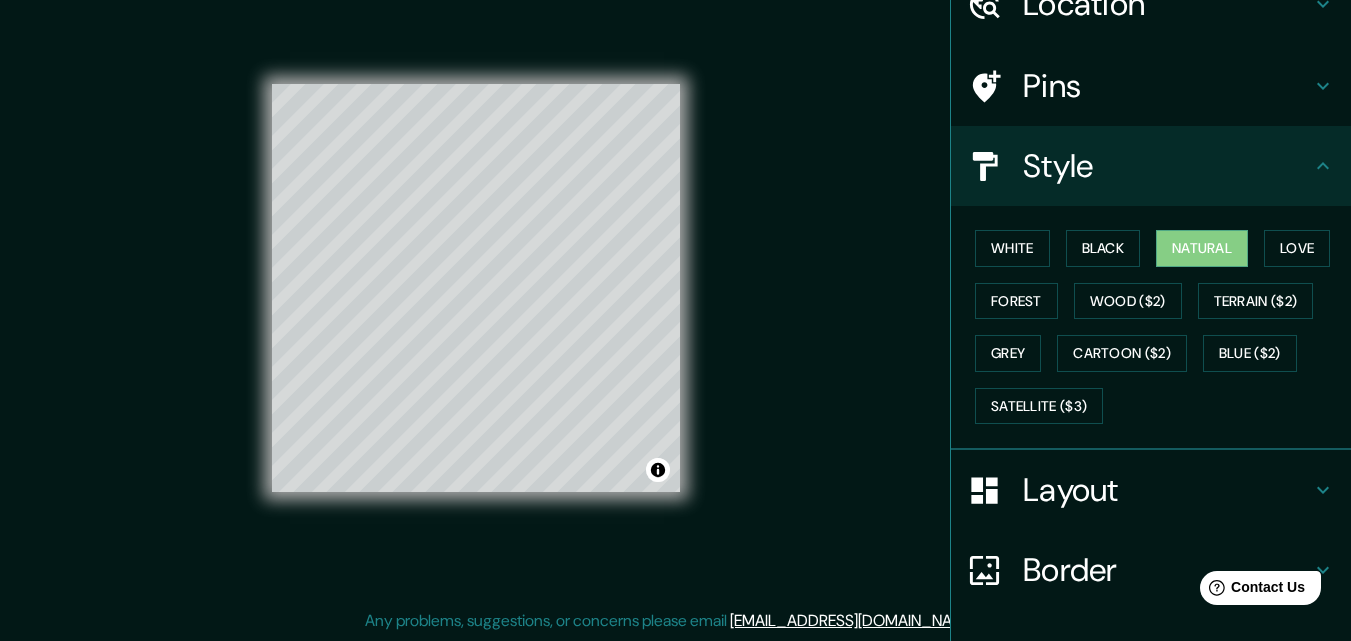 scroll, scrollTop: 236, scrollLeft: 0, axis: vertical 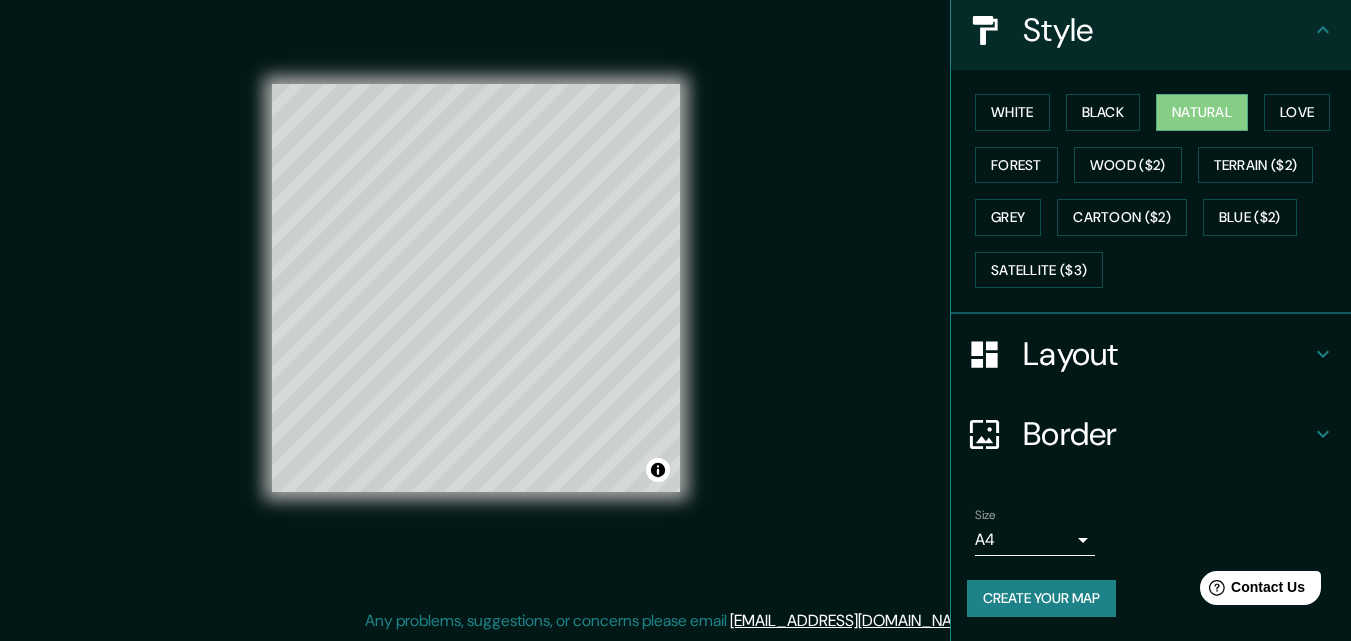 click on "Layout" at bounding box center [1167, 354] 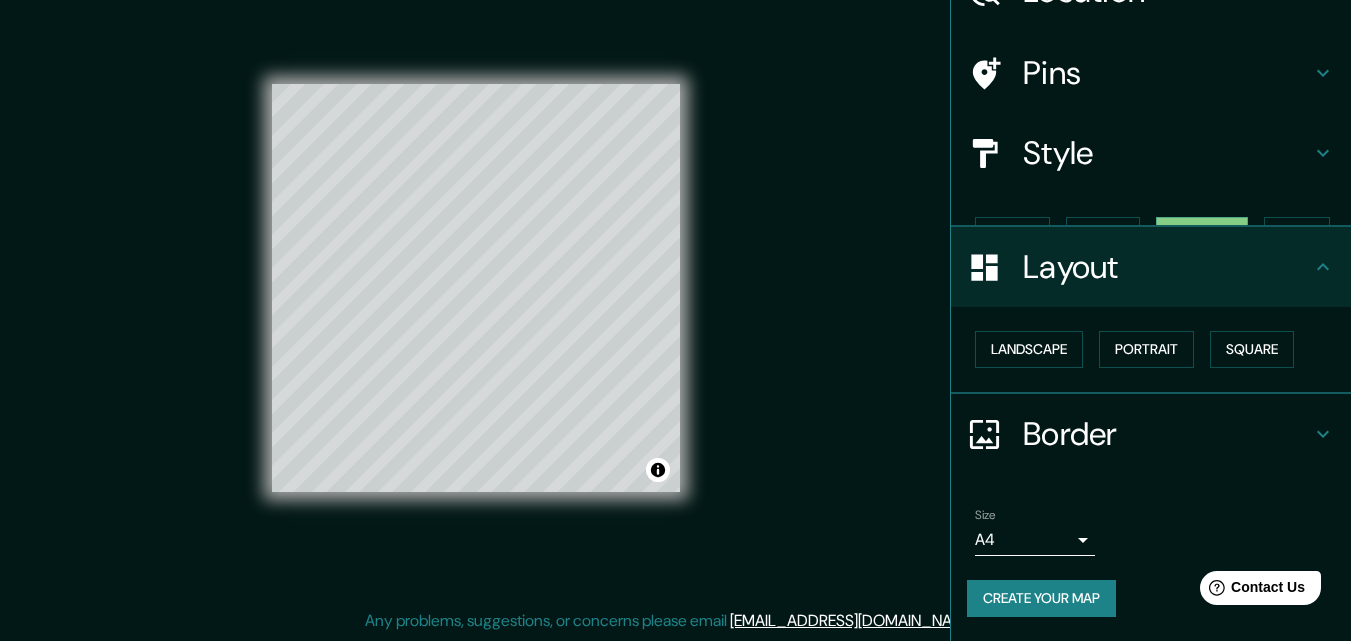 scroll, scrollTop: 78, scrollLeft: 0, axis: vertical 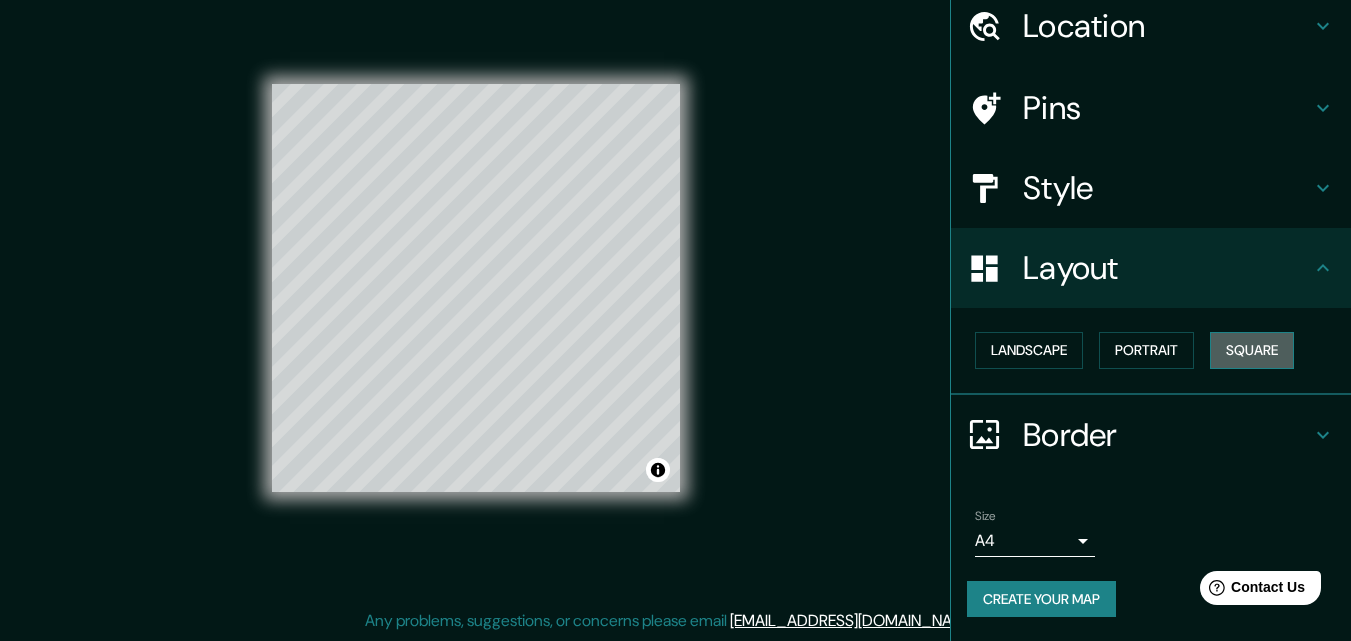 click on "Square" at bounding box center [1252, 350] 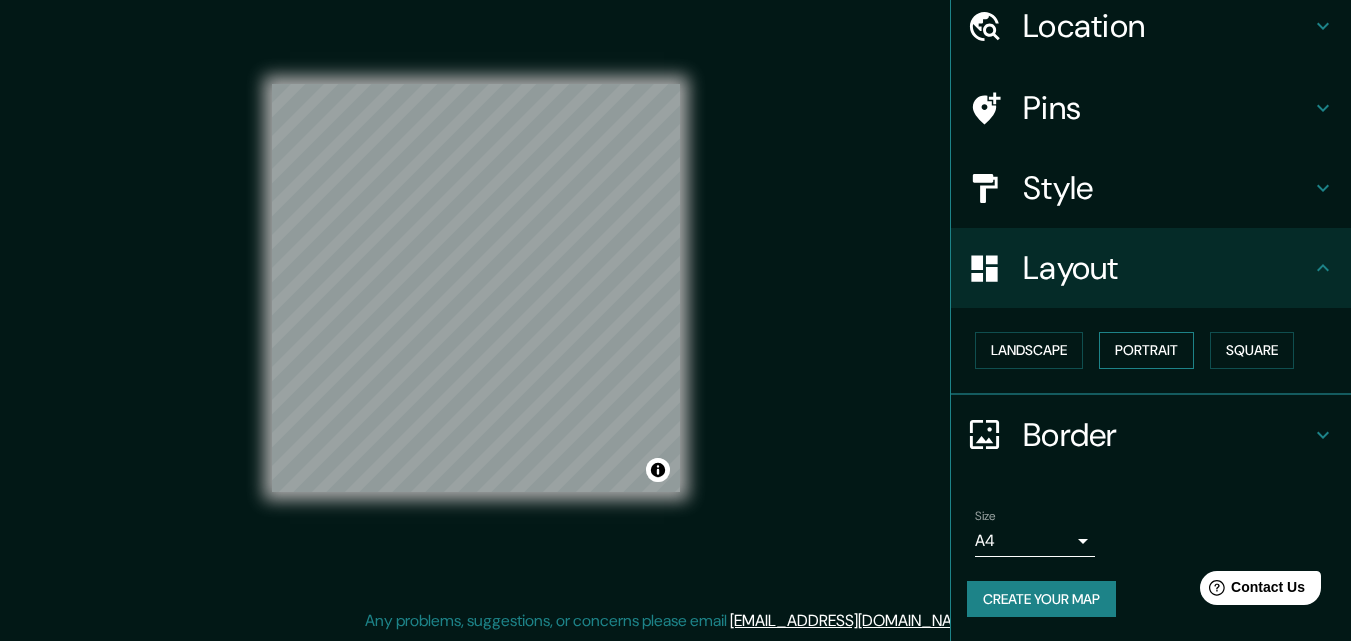 click on "Portrait" at bounding box center (1146, 350) 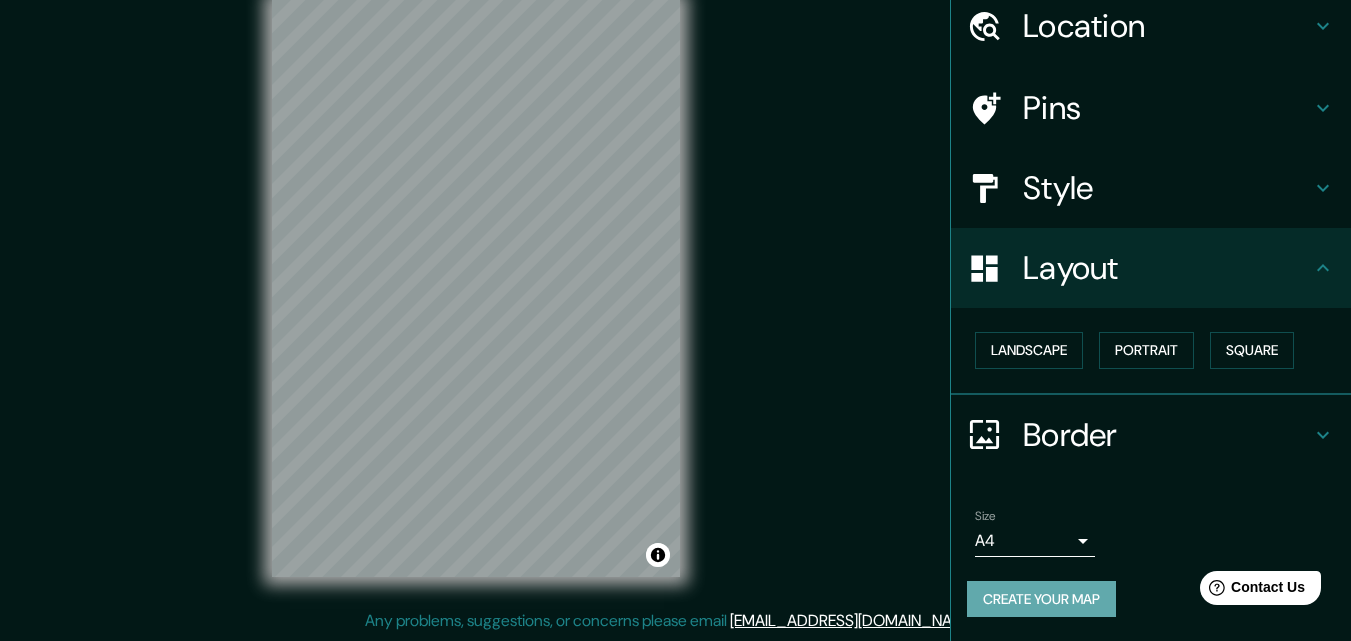 click on "Create your map" at bounding box center [1041, 599] 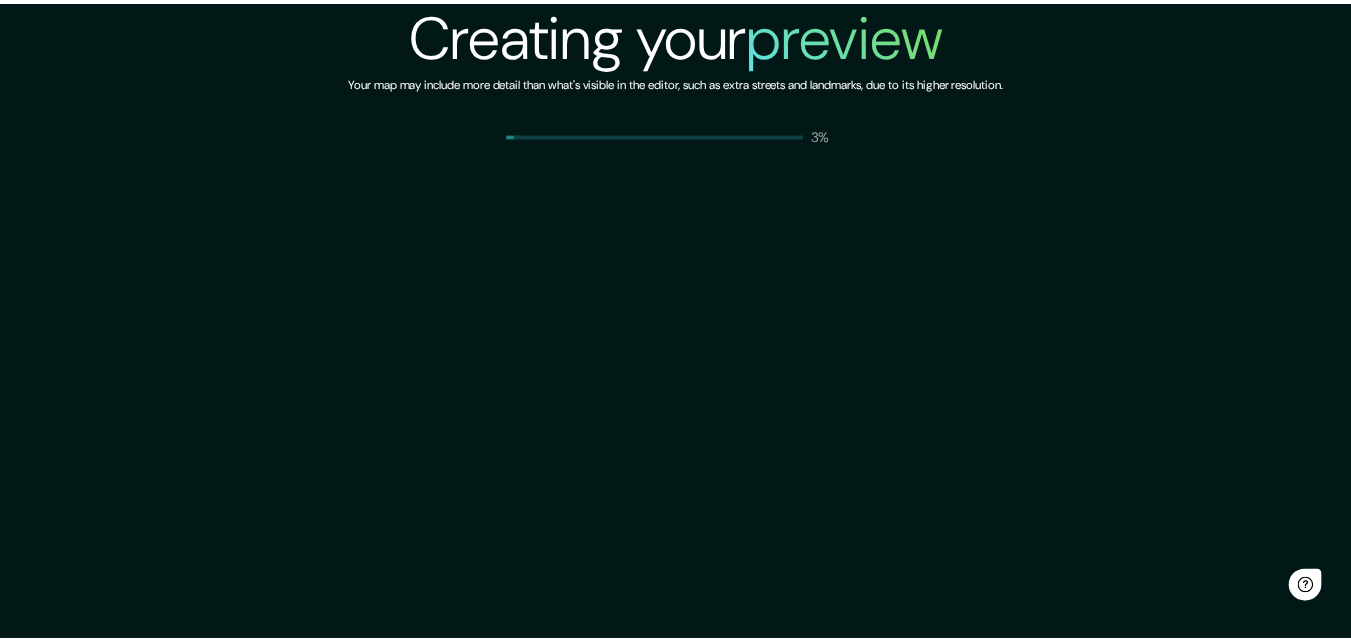 scroll, scrollTop: 0, scrollLeft: 0, axis: both 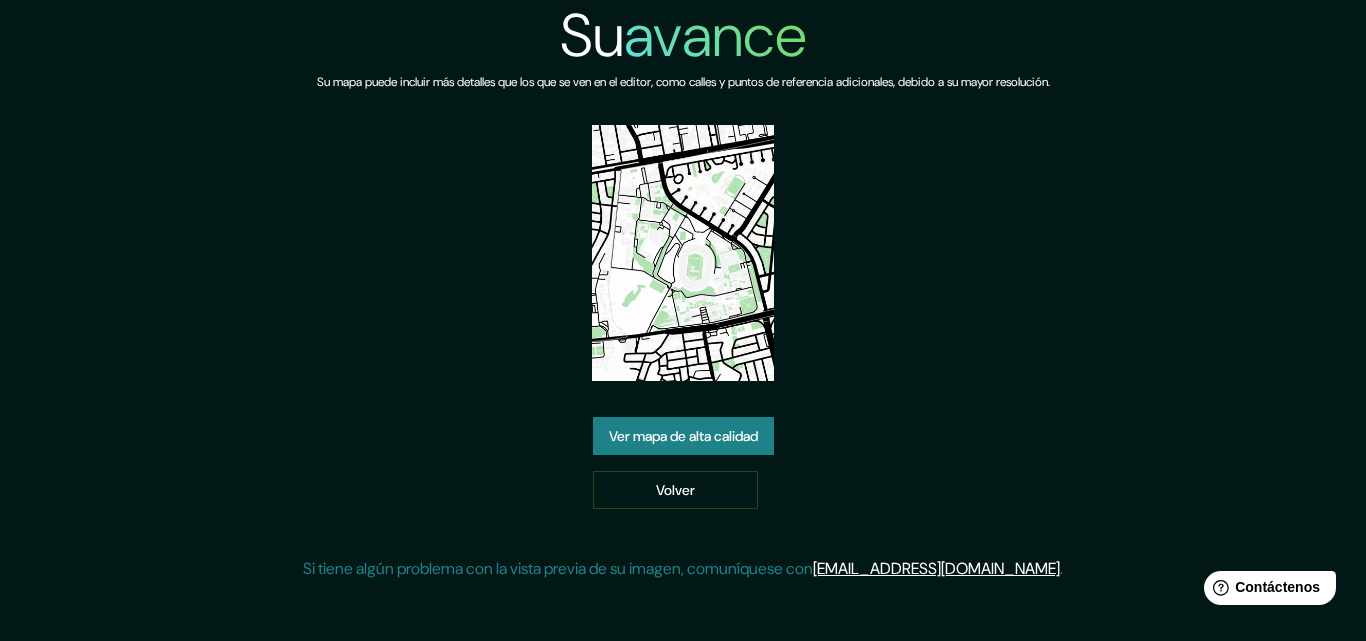 click on "Ver mapa de alta calidad" at bounding box center (683, 437) 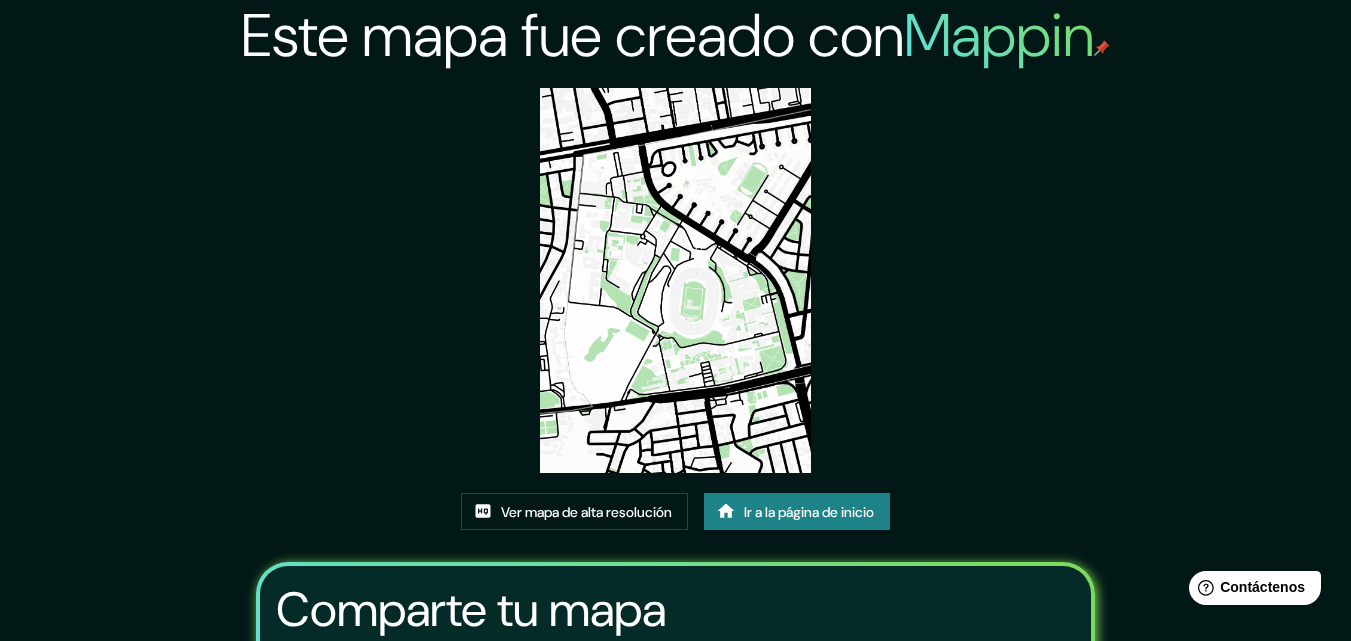 scroll, scrollTop: 46, scrollLeft: 0, axis: vertical 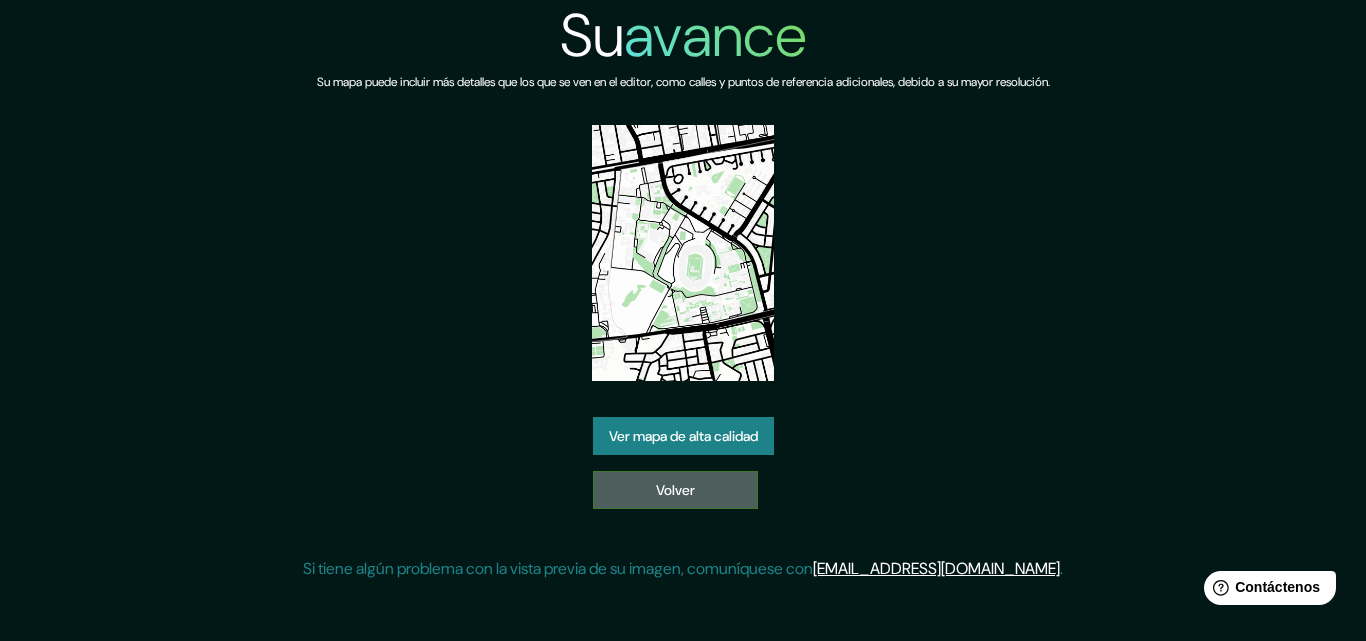 click on "Volver" at bounding box center [675, 490] 